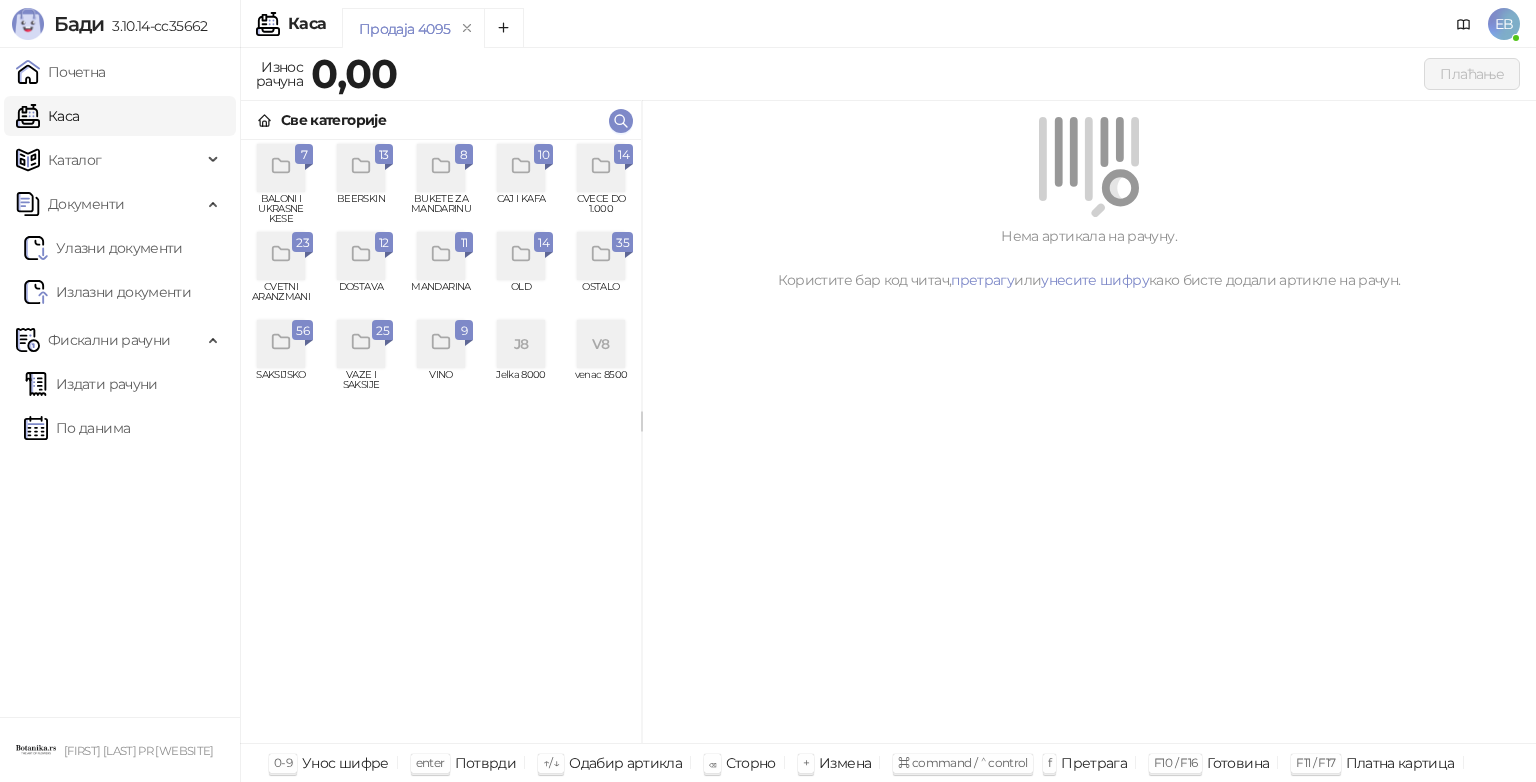 scroll, scrollTop: 0, scrollLeft: 0, axis: both 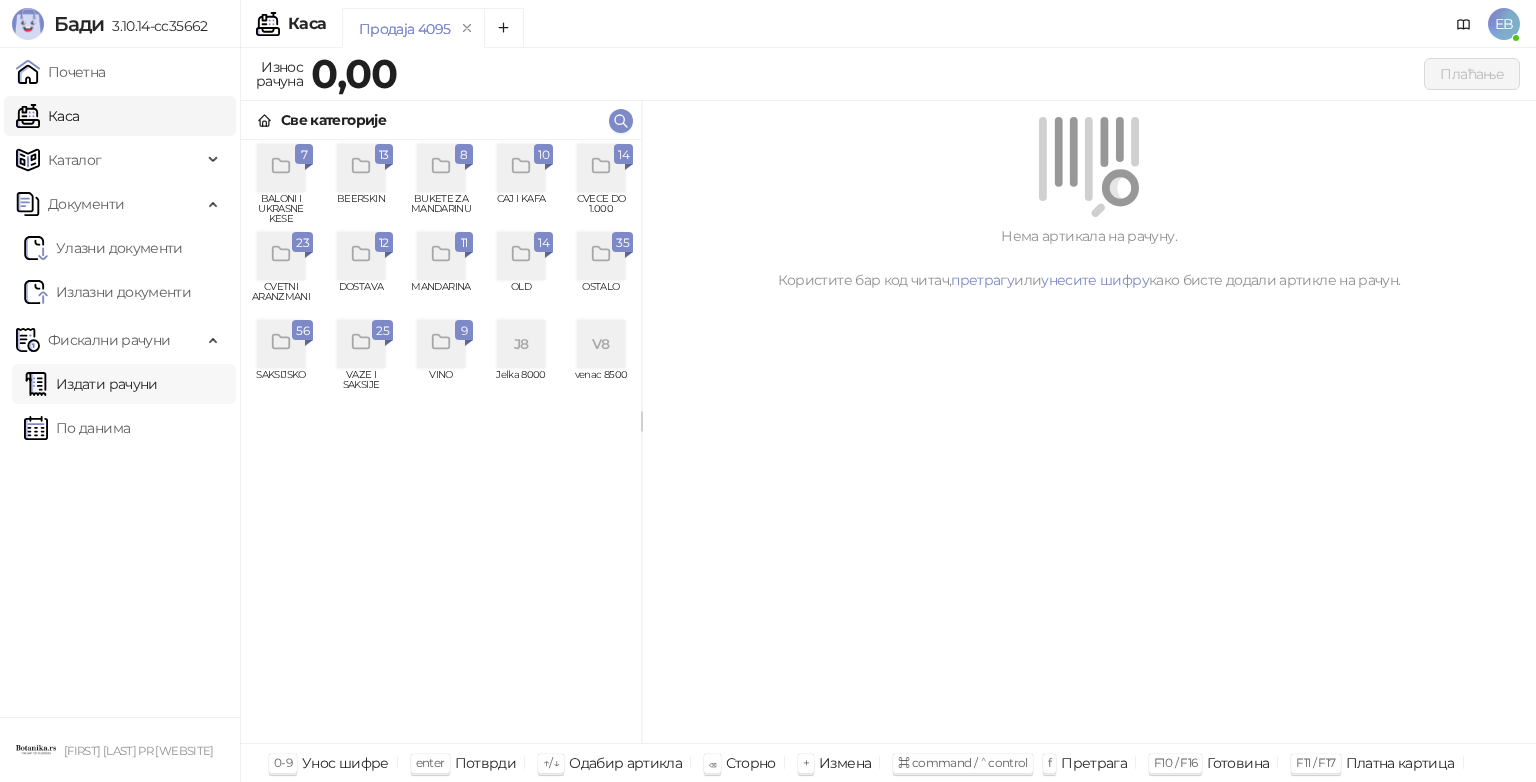 click on "Издати рачуни" at bounding box center [91, 384] 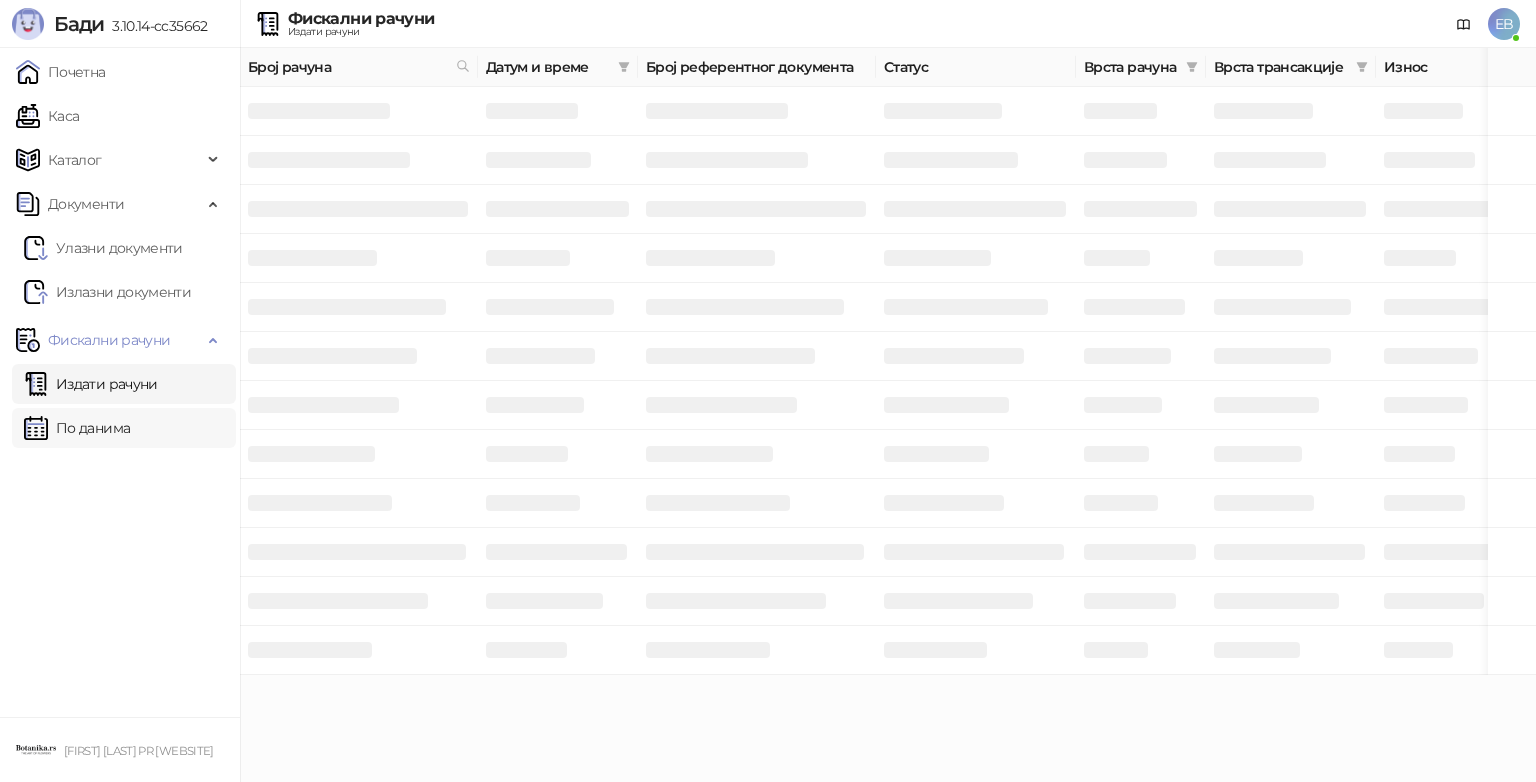 click on "По данима" at bounding box center (77, 428) 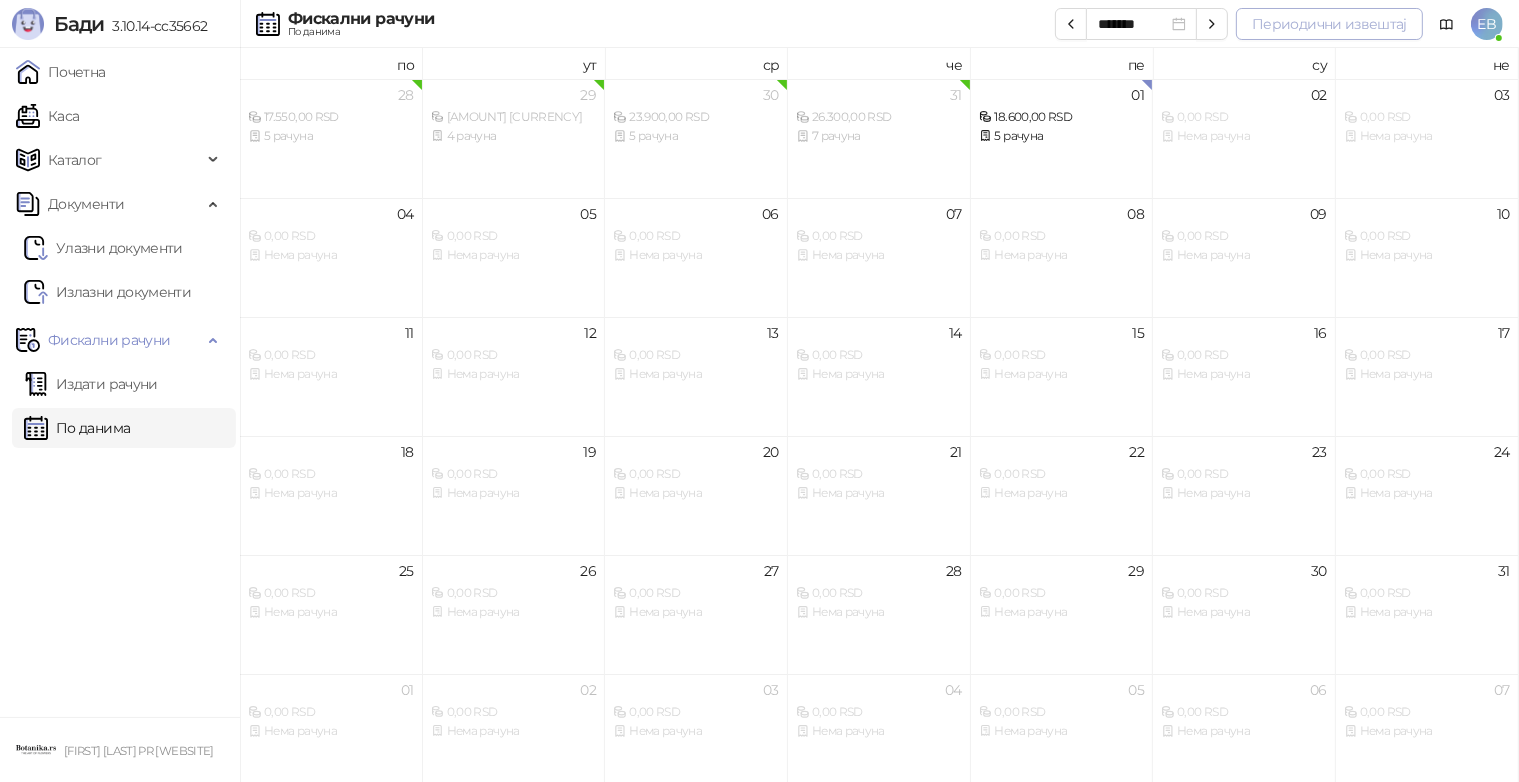 click on "Периодични извештај" at bounding box center (1329, 24) 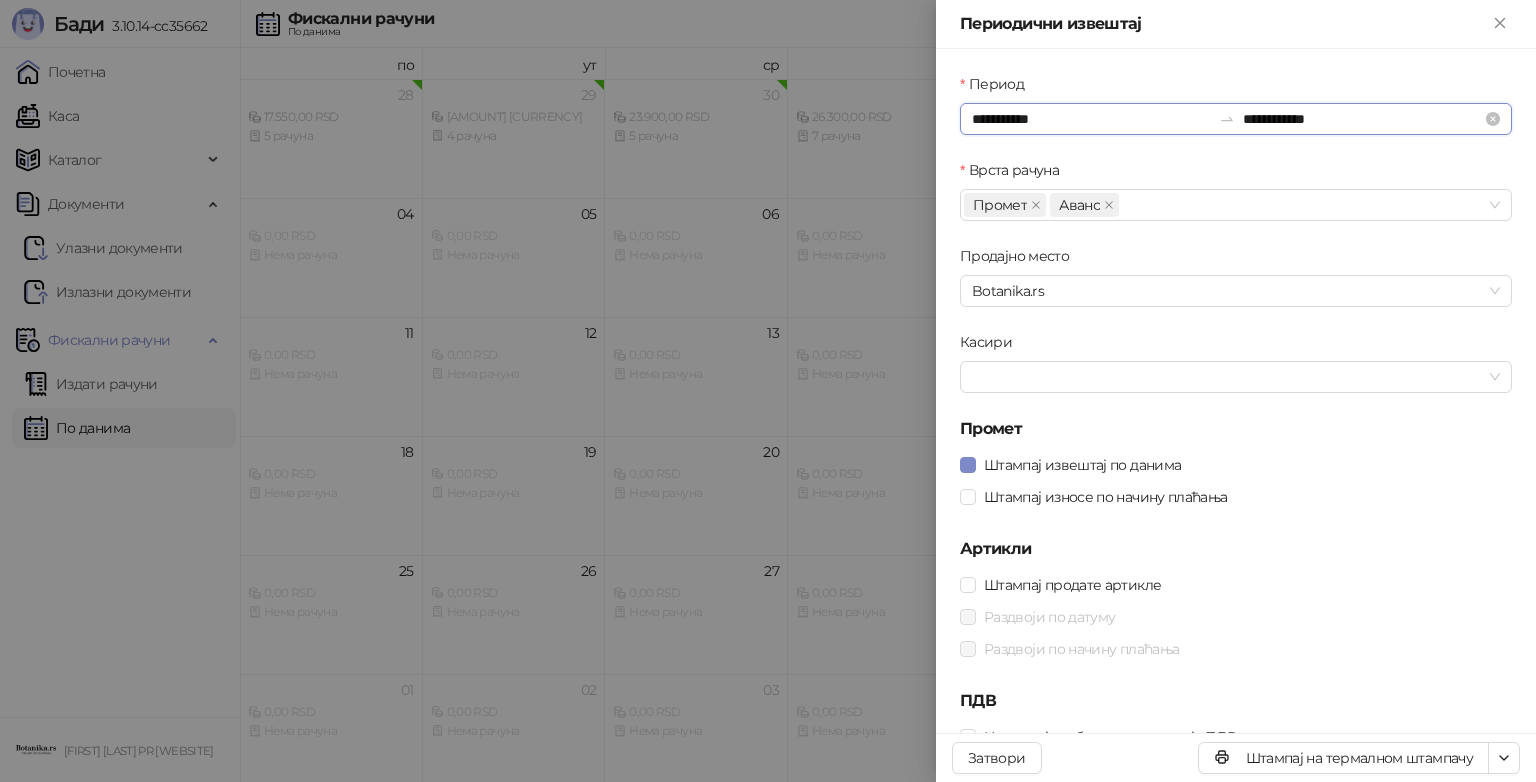 click on "**********" at bounding box center [1091, 119] 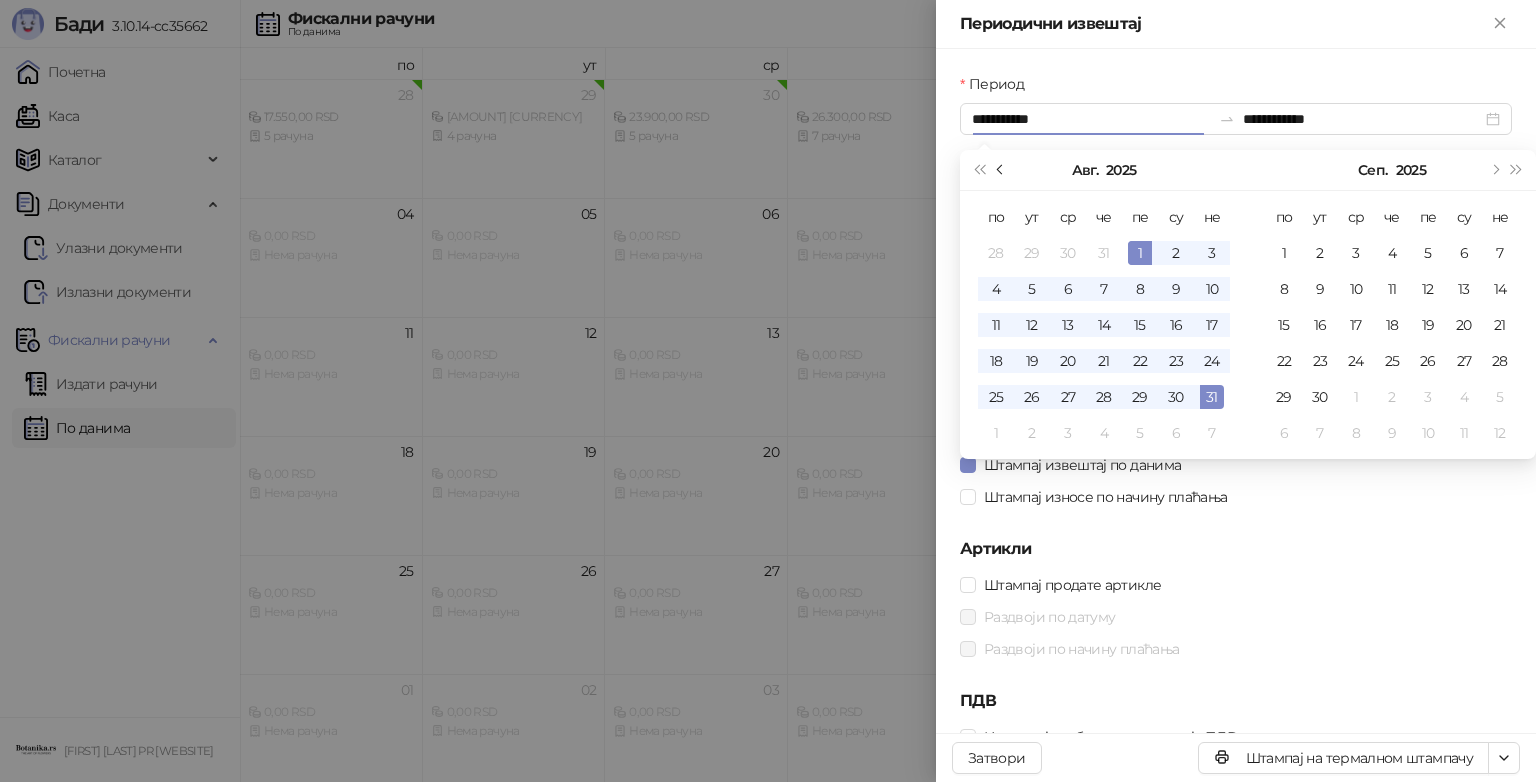 click at bounding box center (1002, 170) 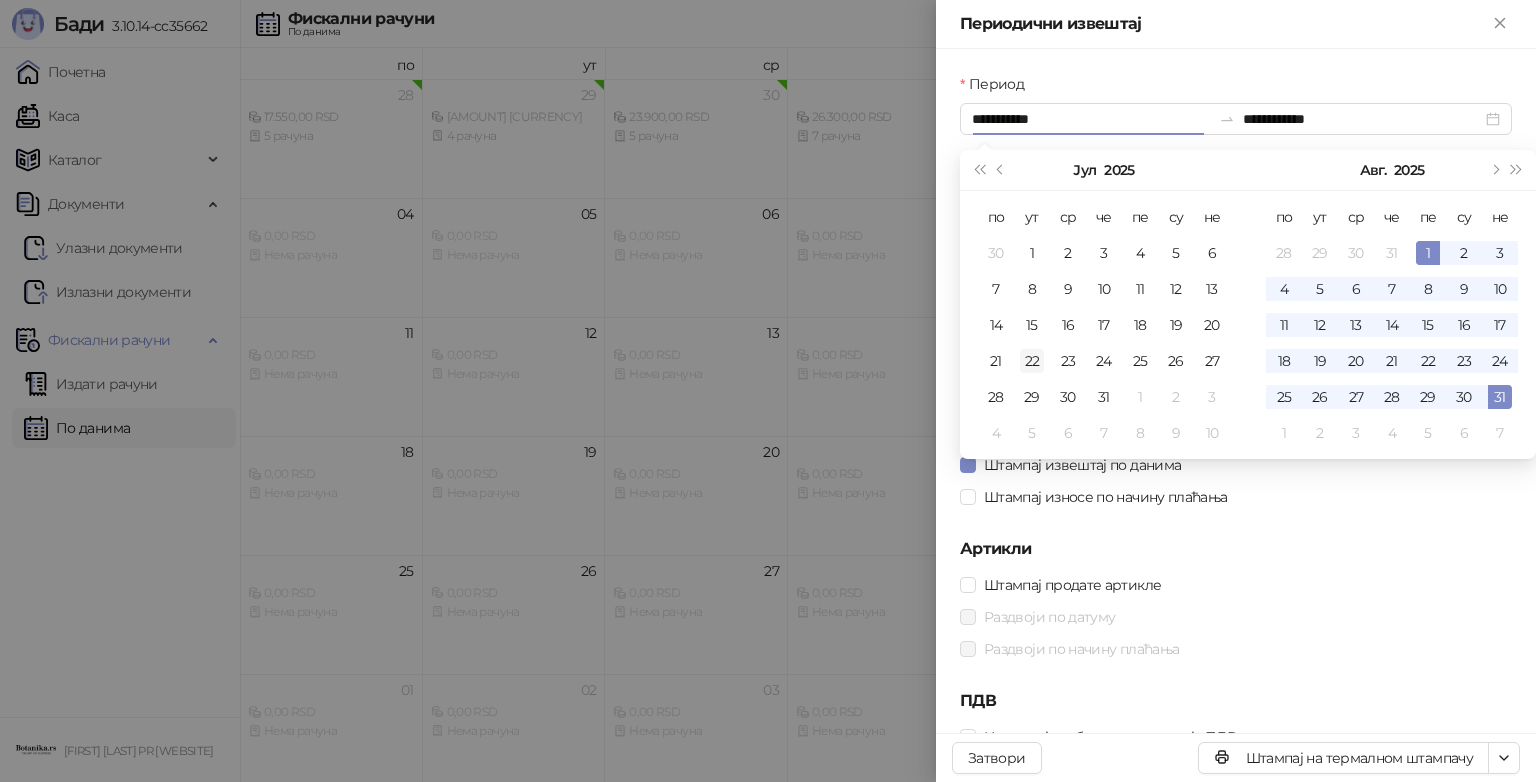 click on "22" at bounding box center (1032, 361) 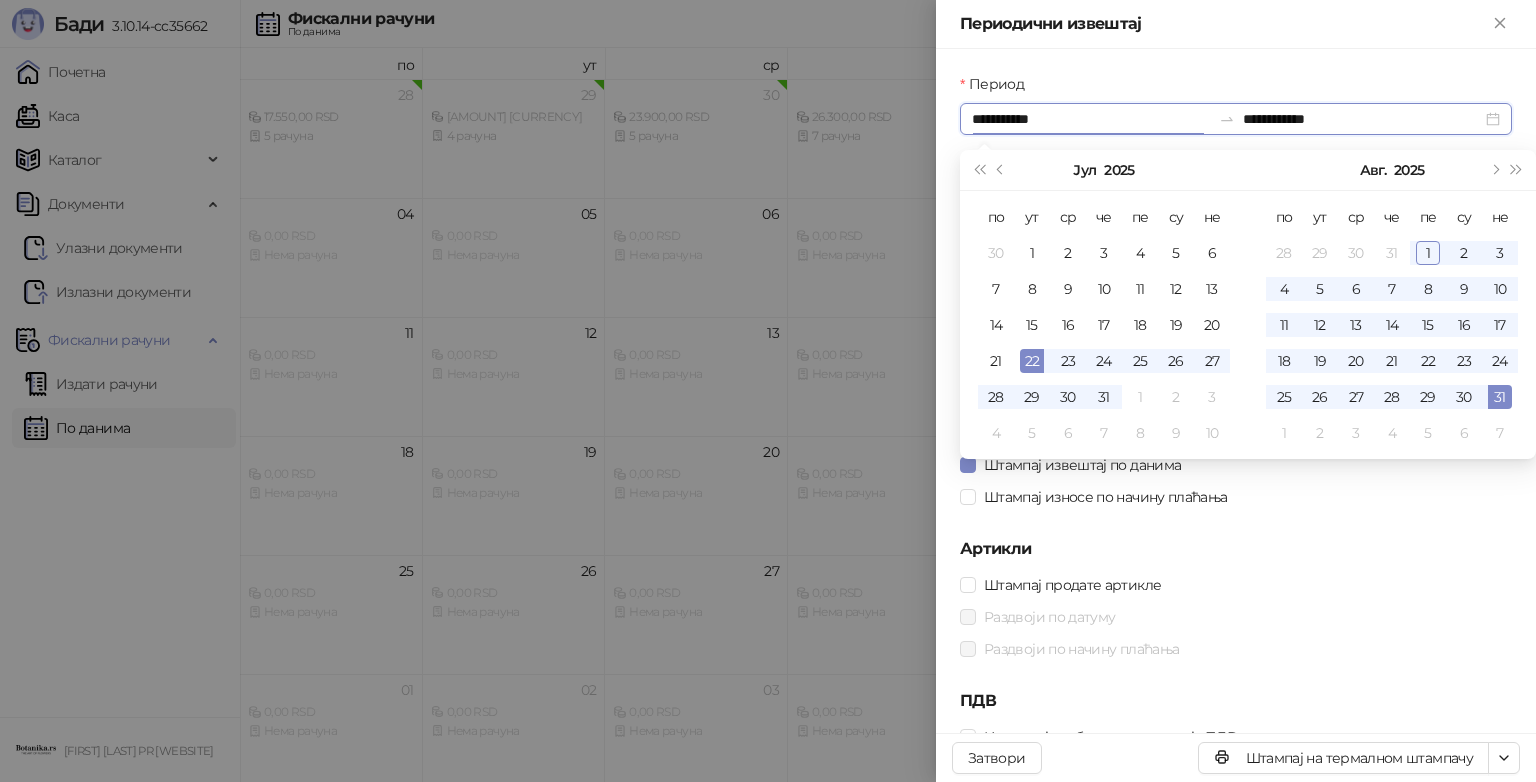type on "**********" 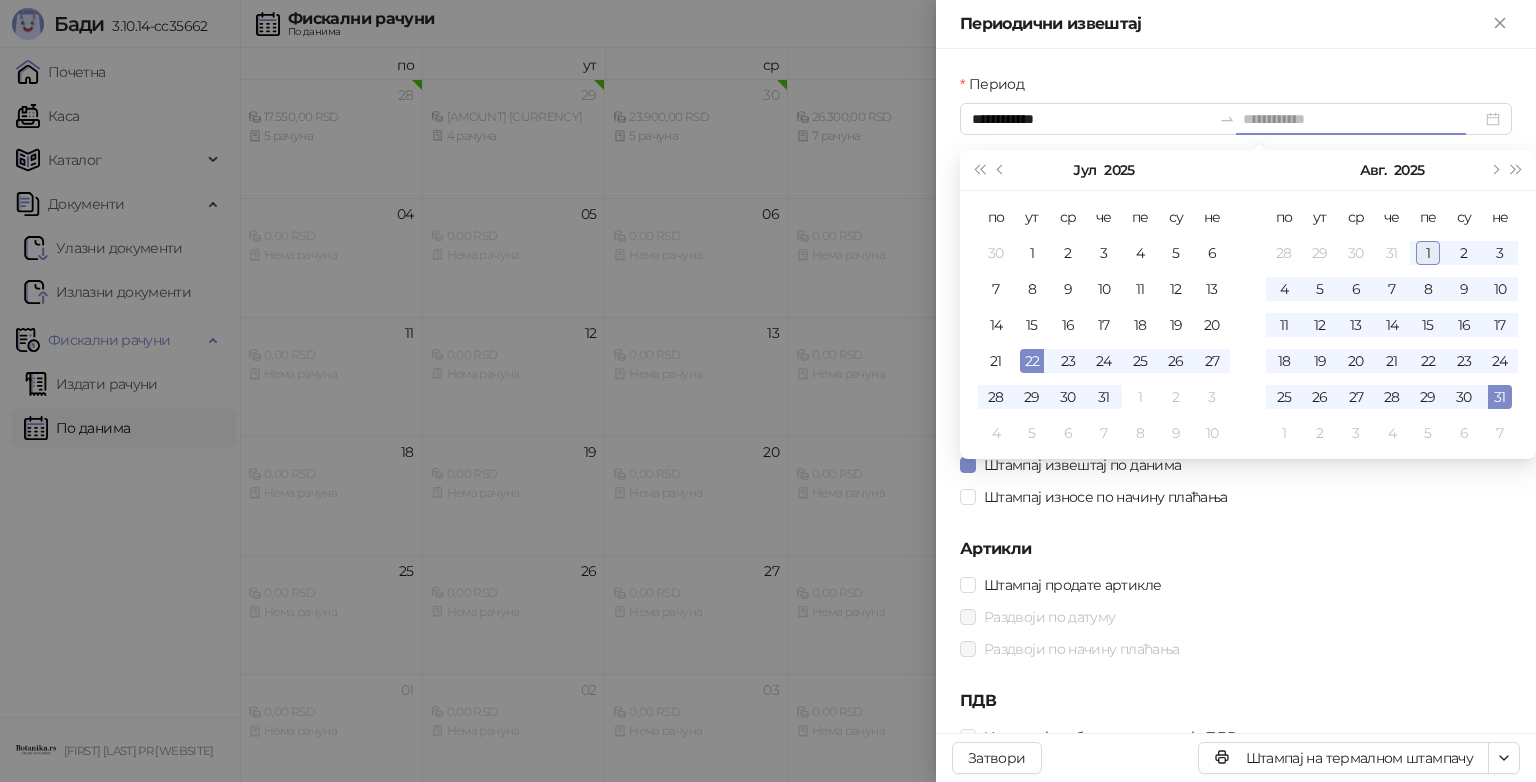 click on "1" at bounding box center [1428, 253] 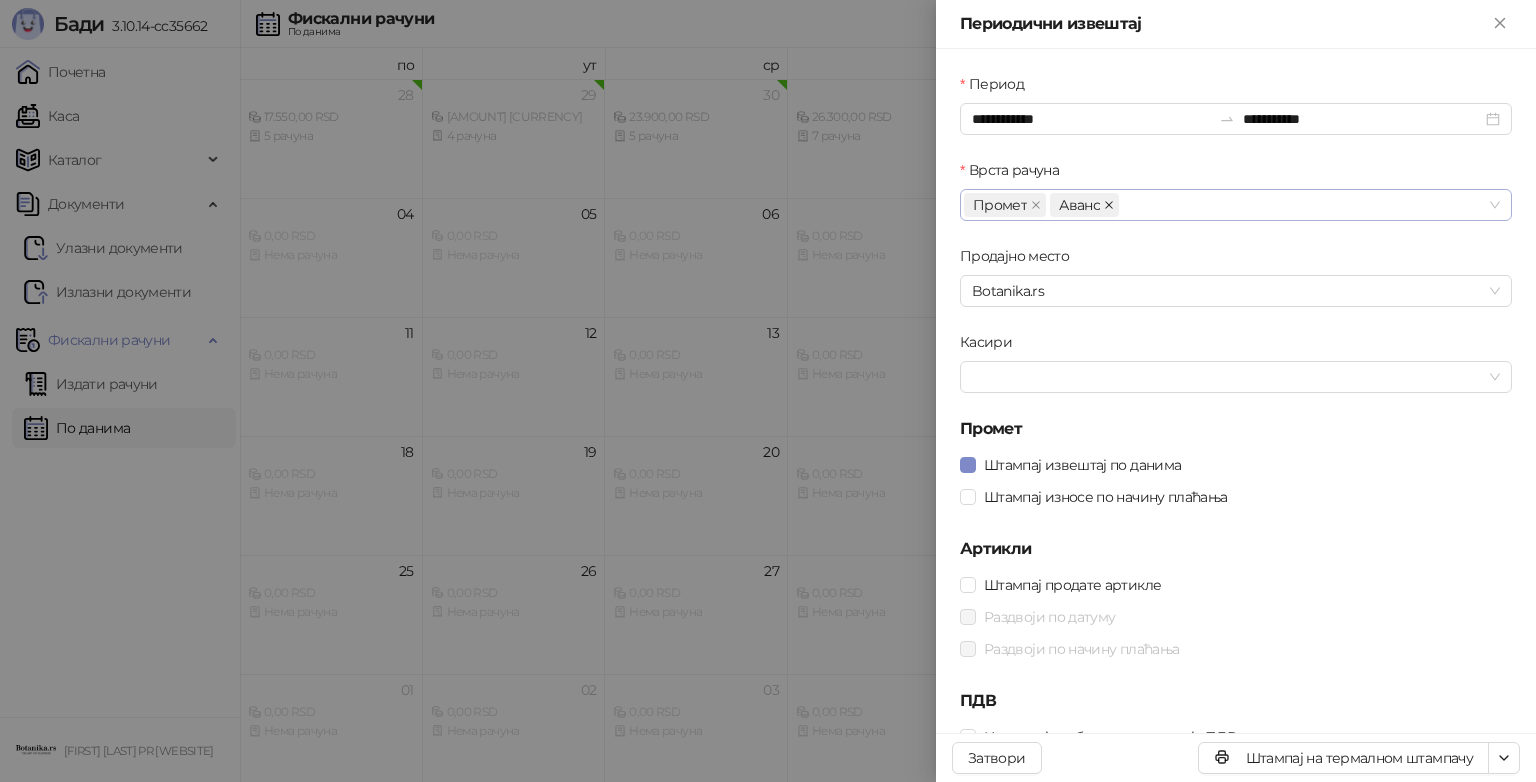 click 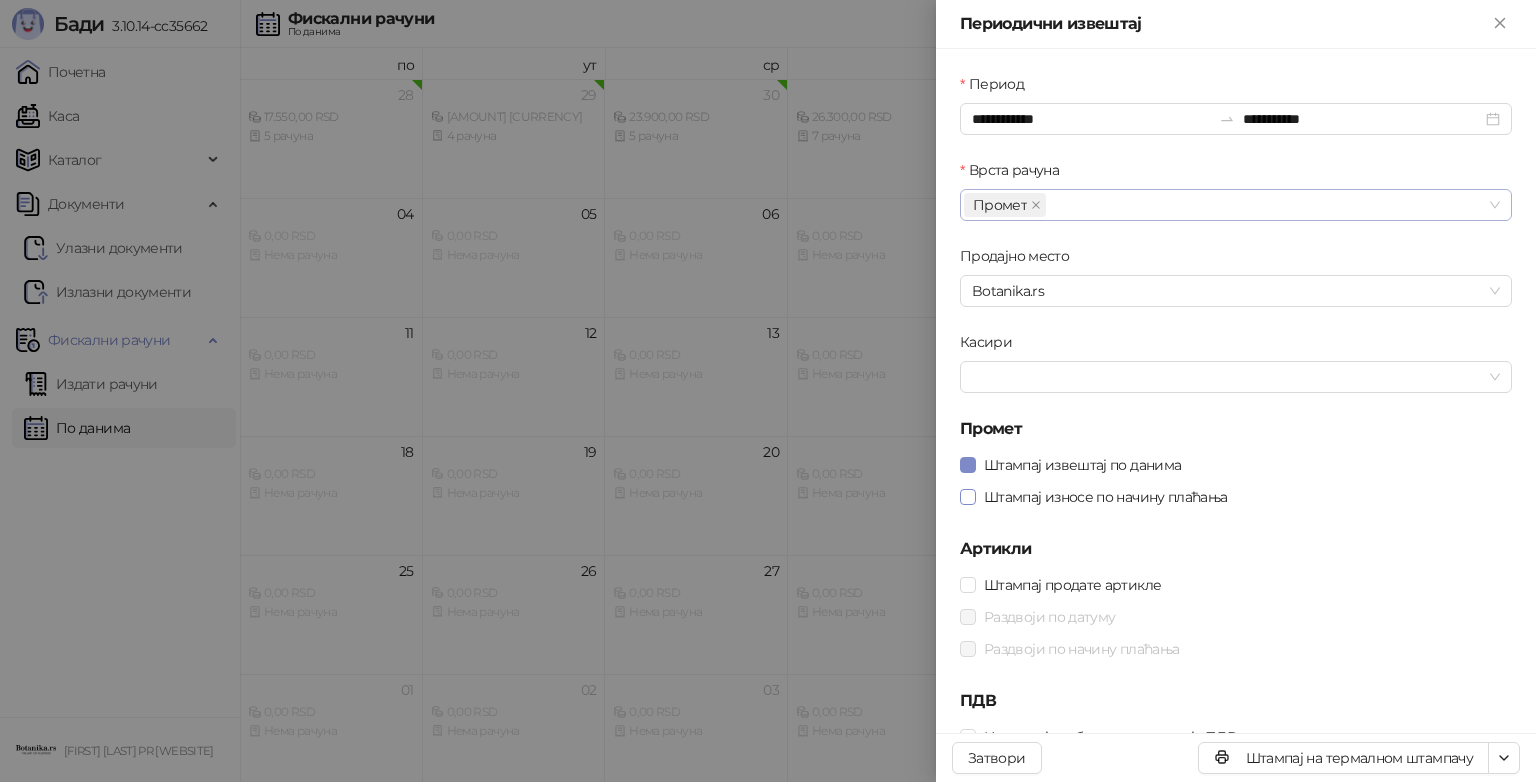 click on "Штампај износе по начину плаћања" at bounding box center (1106, 497) 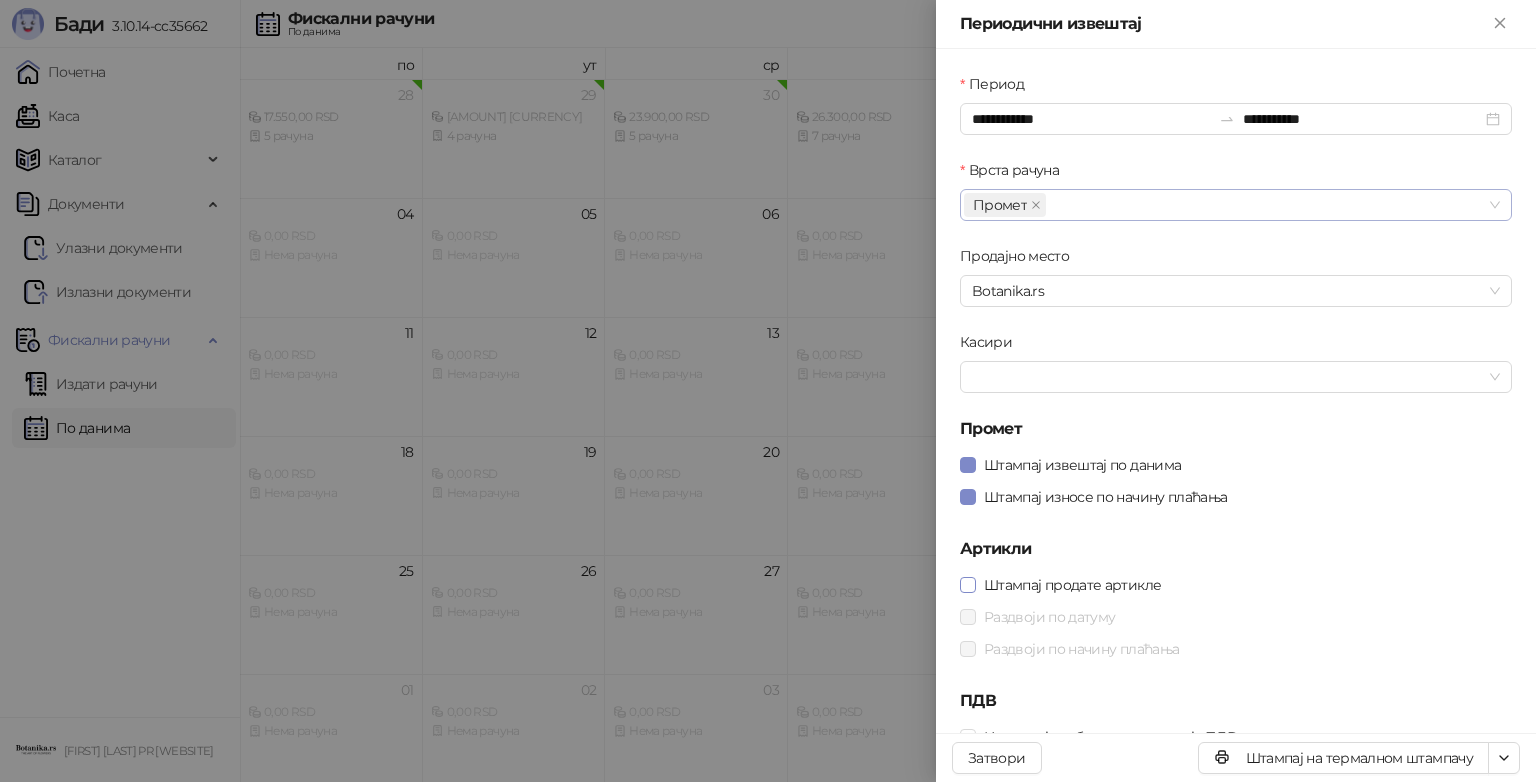 click on "Штампај продате артикле" at bounding box center (1072, 585) 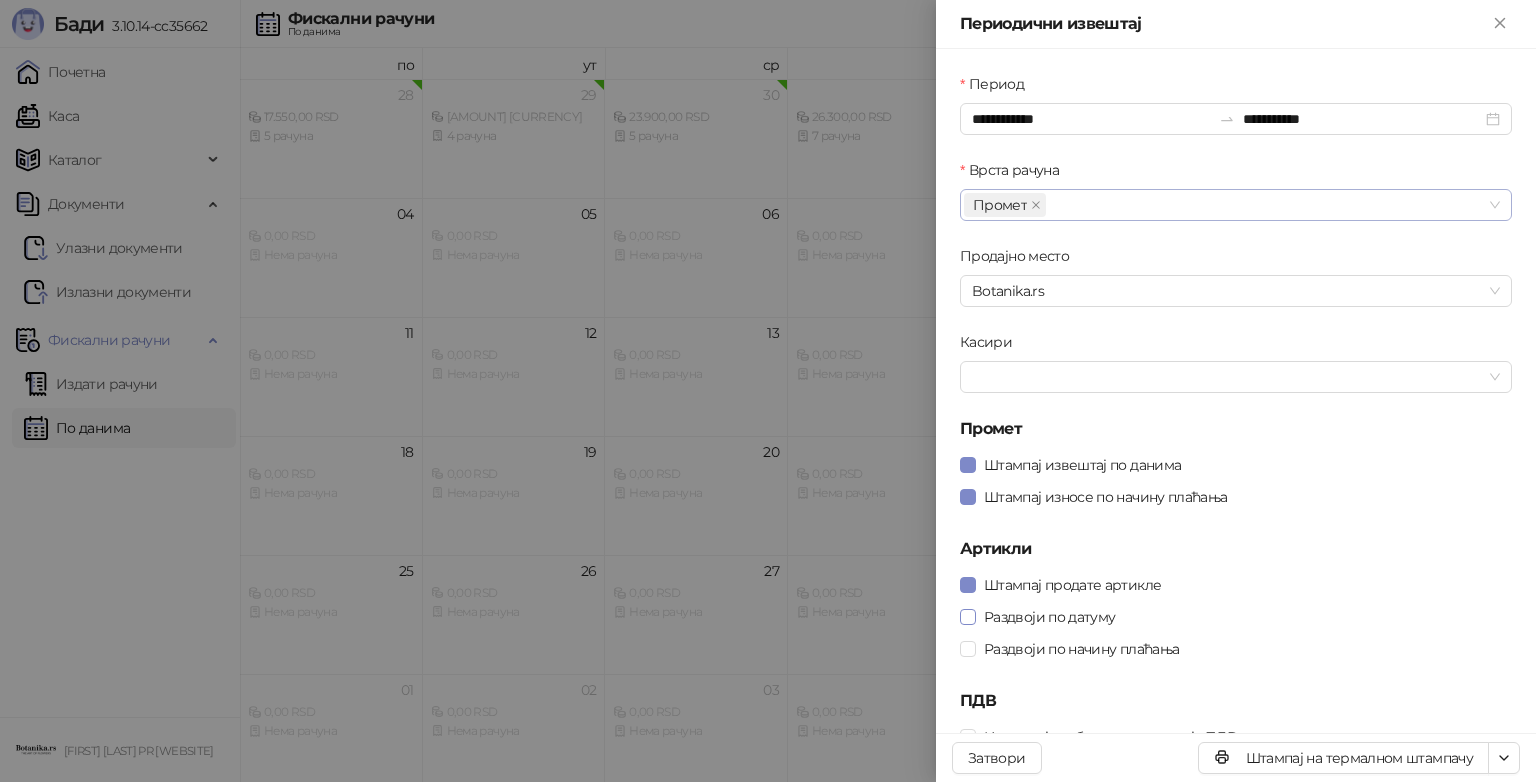 click on "Раздвоји по датуму" at bounding box center [1049, 617] 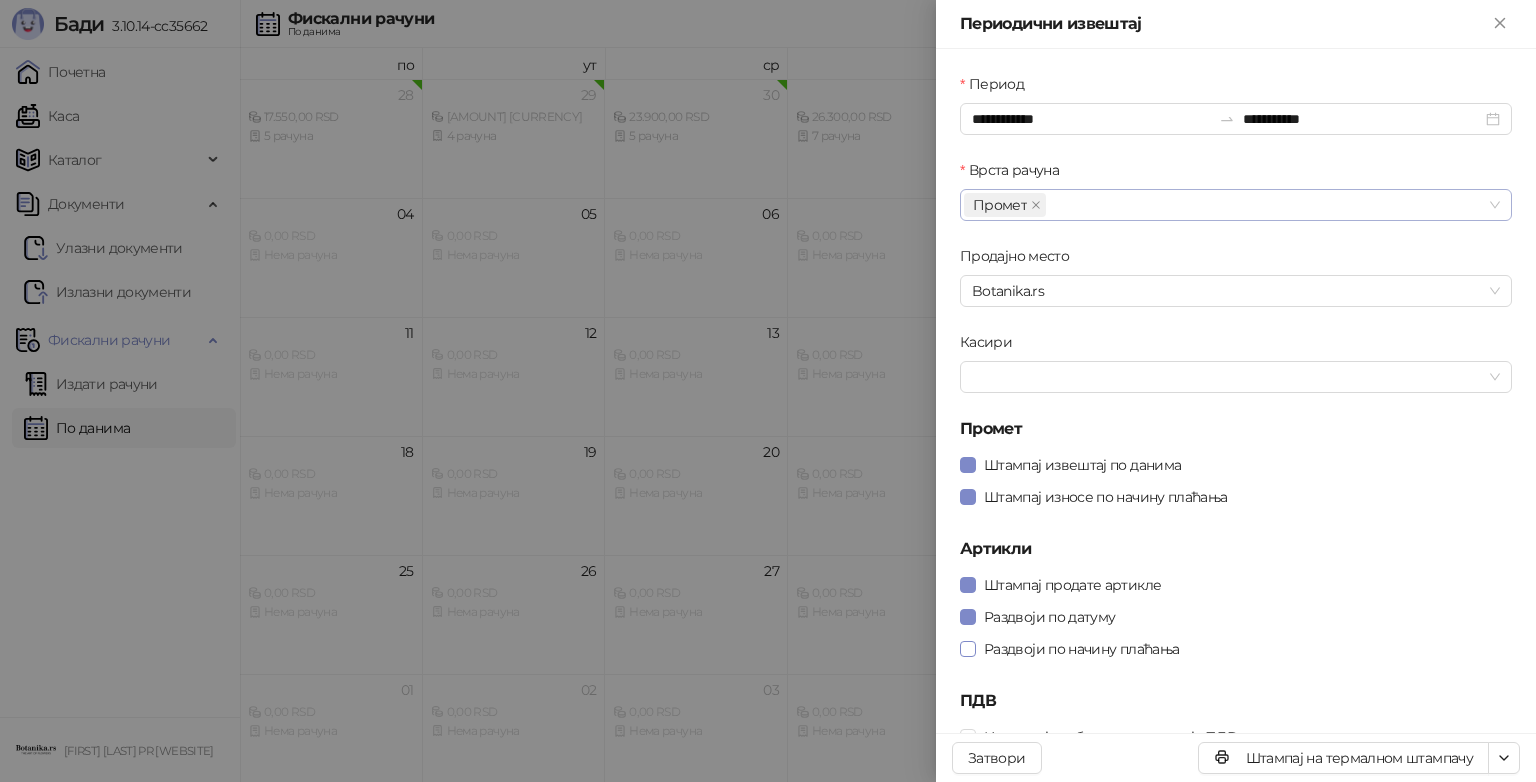 click on "Раздвоји по начину плаћања" at bounding box center (1081, 649) 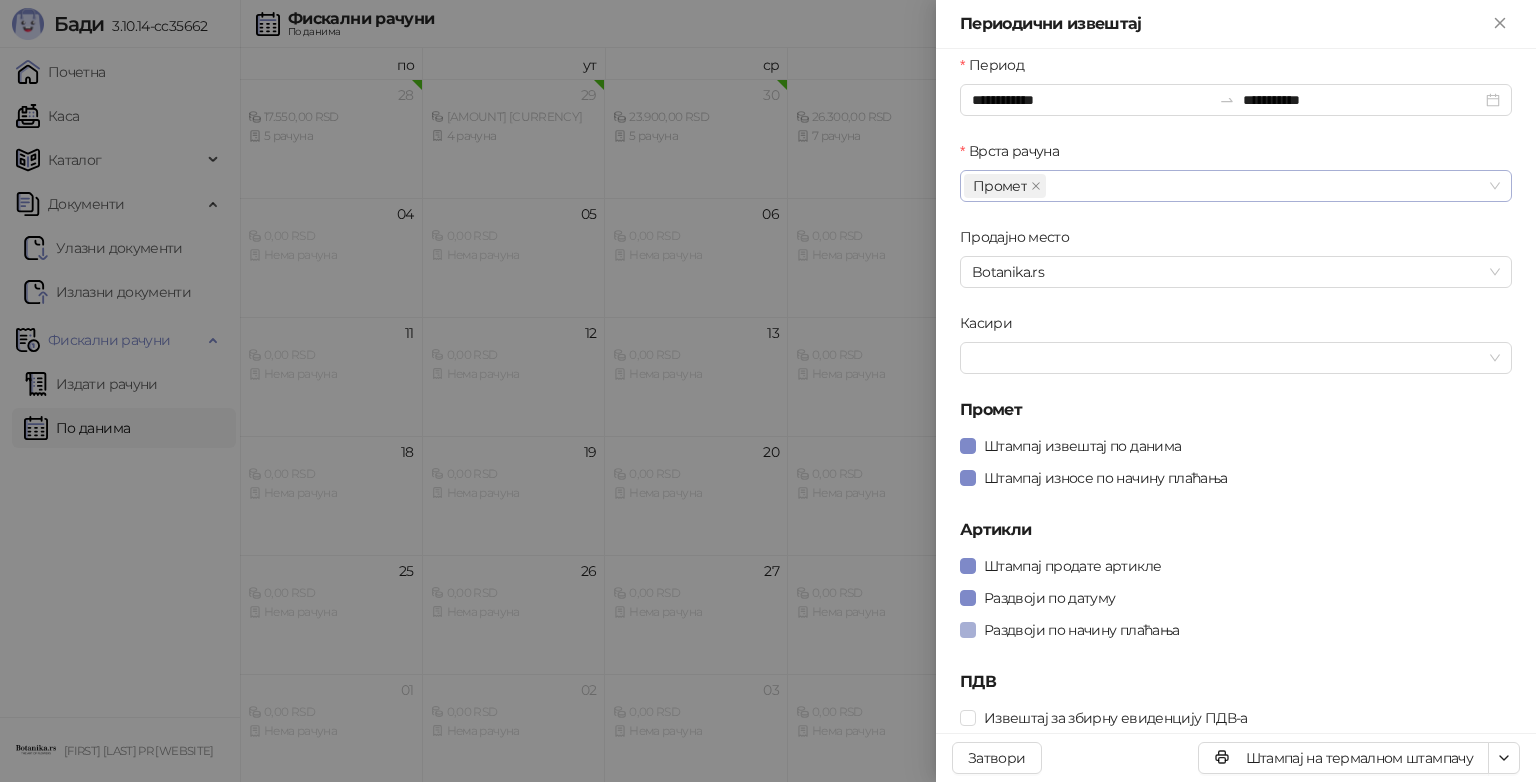 scroll, scrollTop: 18, scrollLeft: 0, axis: vertical 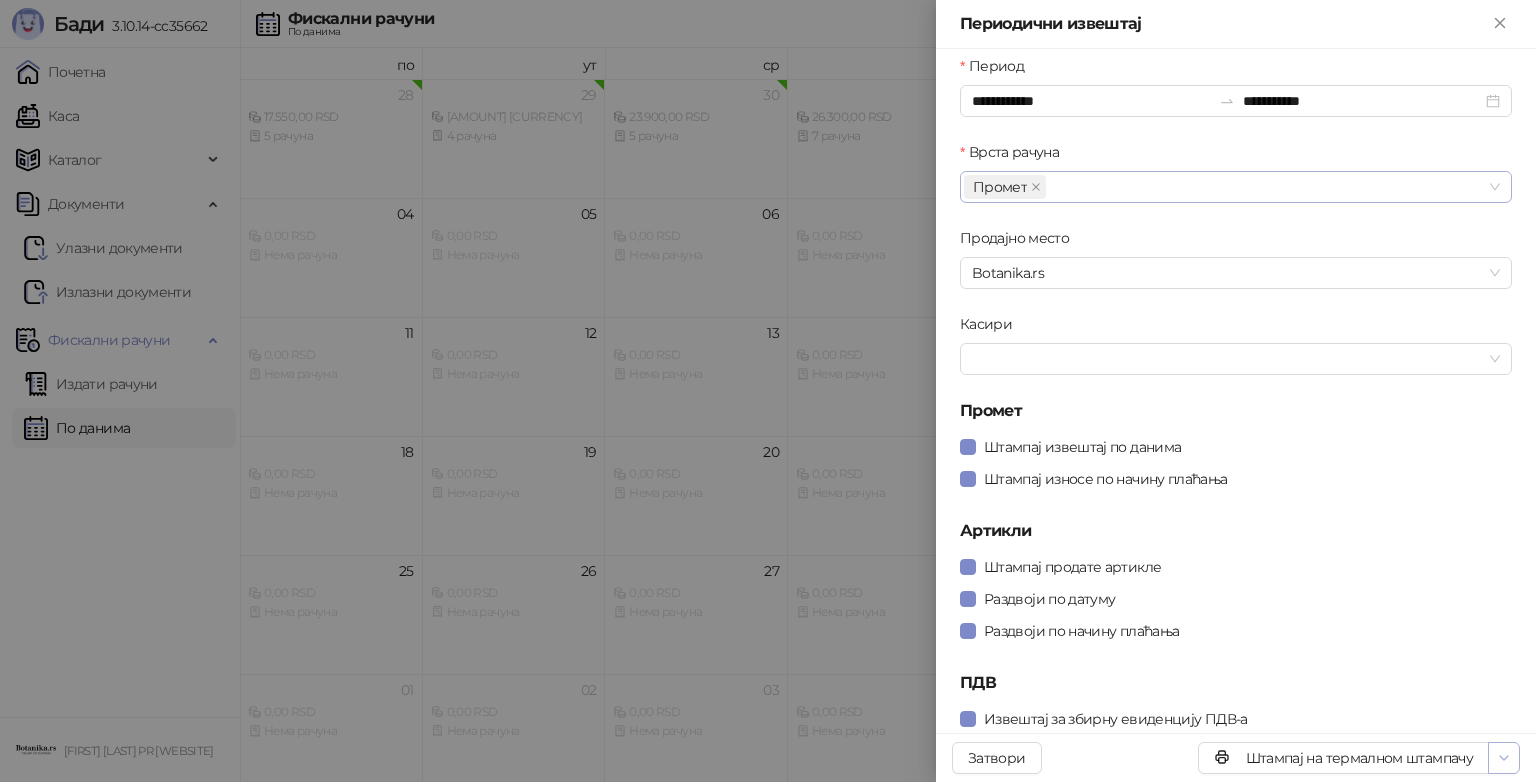 click 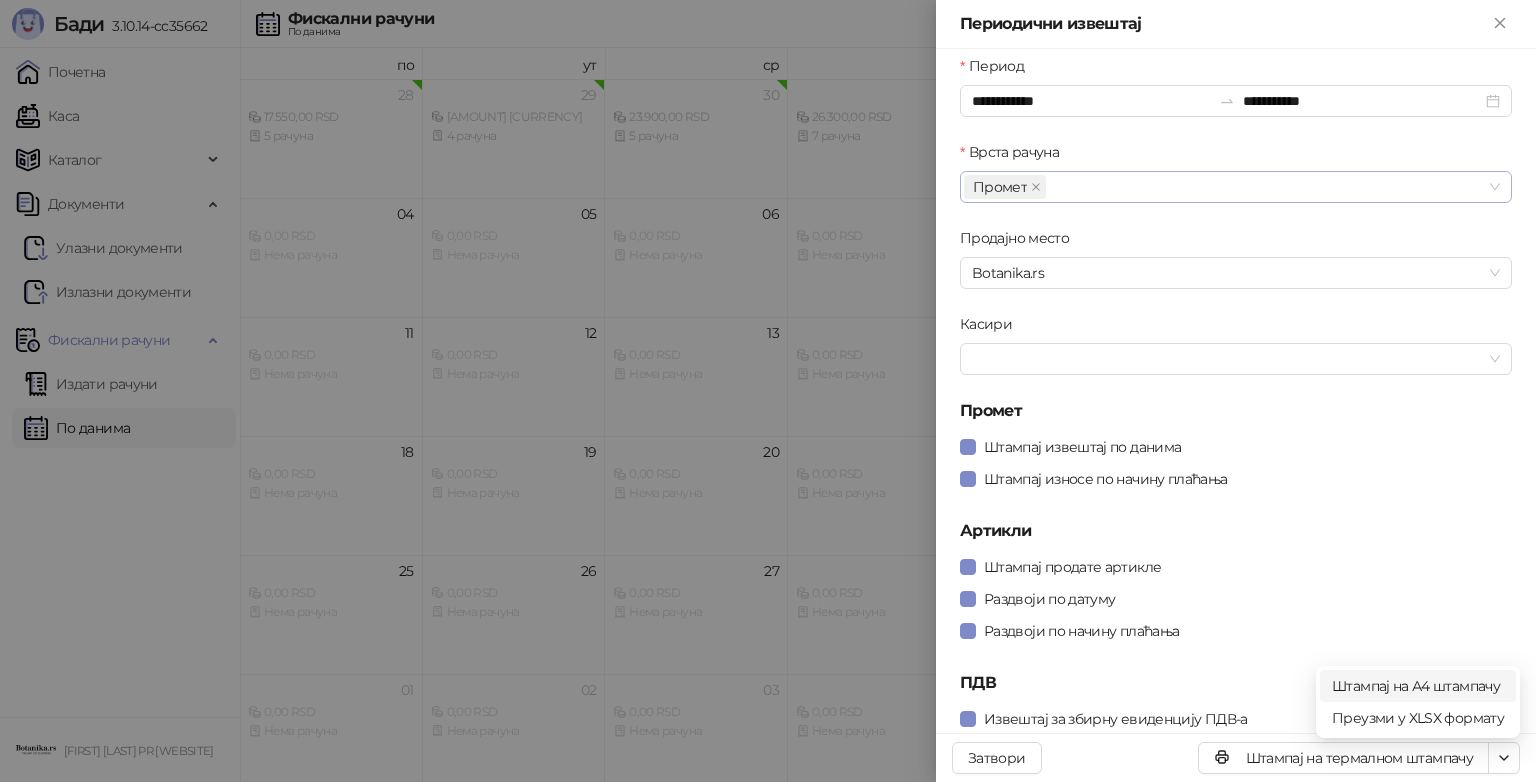 click on "Штампај на А4 штампачу" at bounding box center [1418, 686] 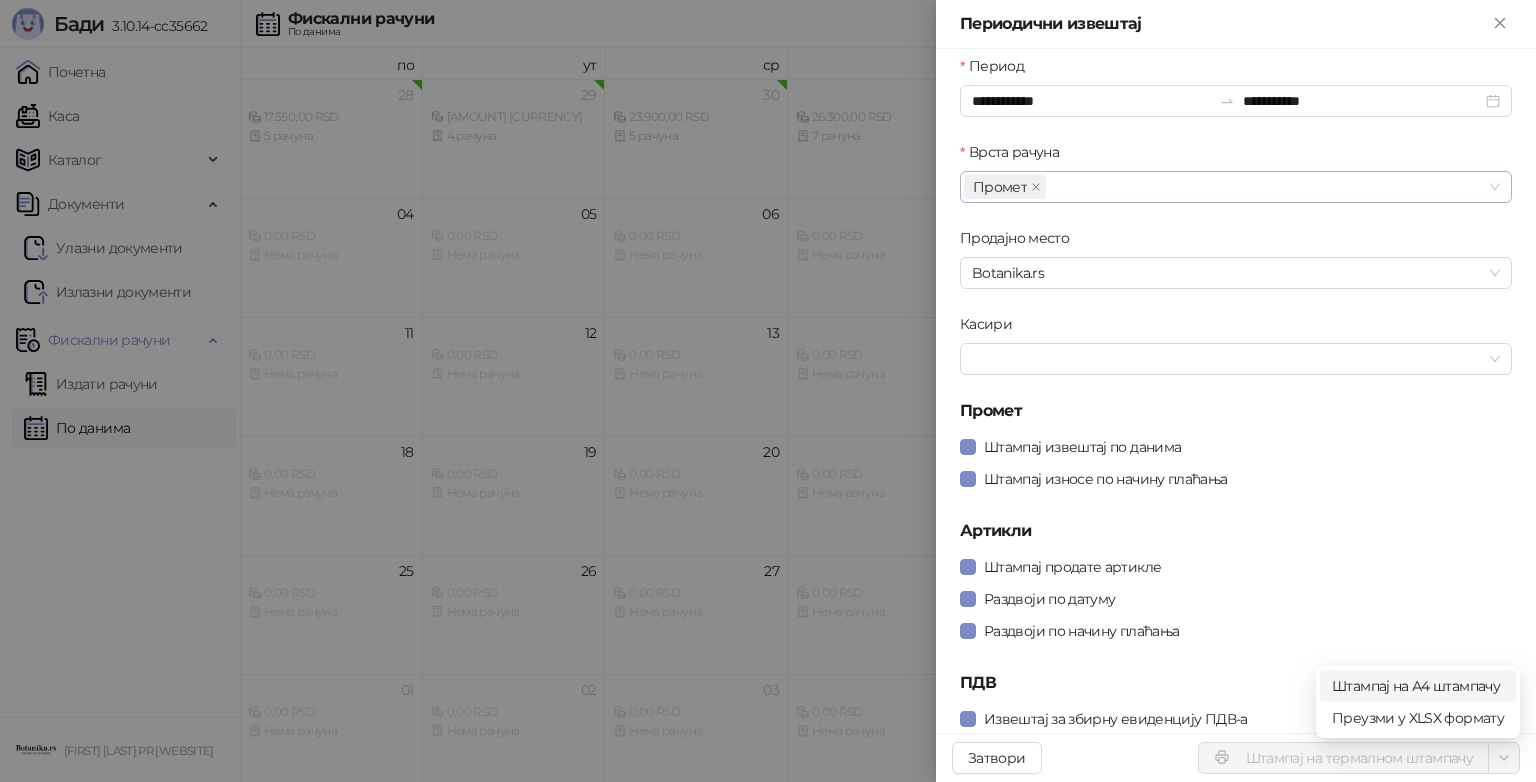 click on "Штампај на А4 штампачу" at bounding box center [1418, 686] 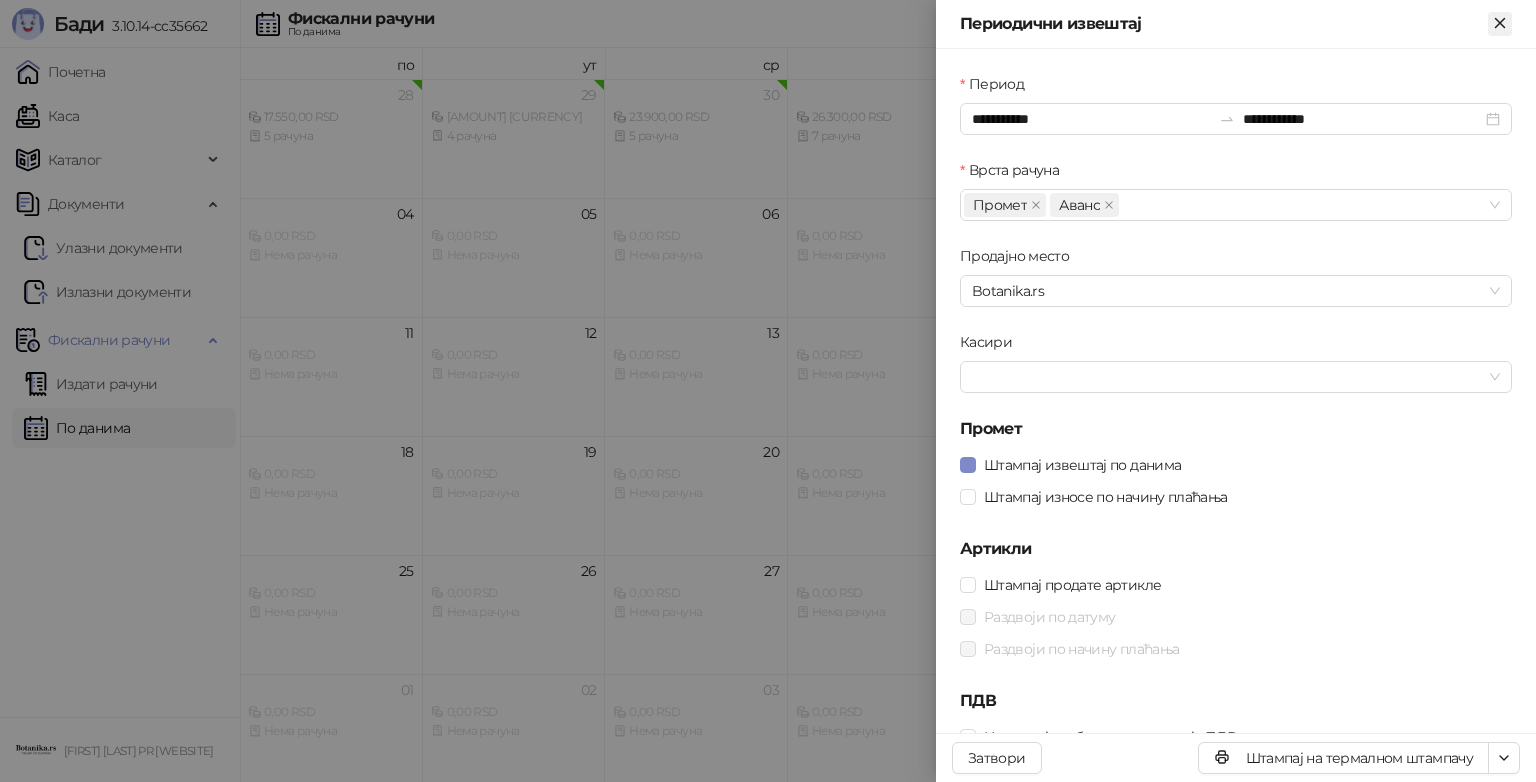 click 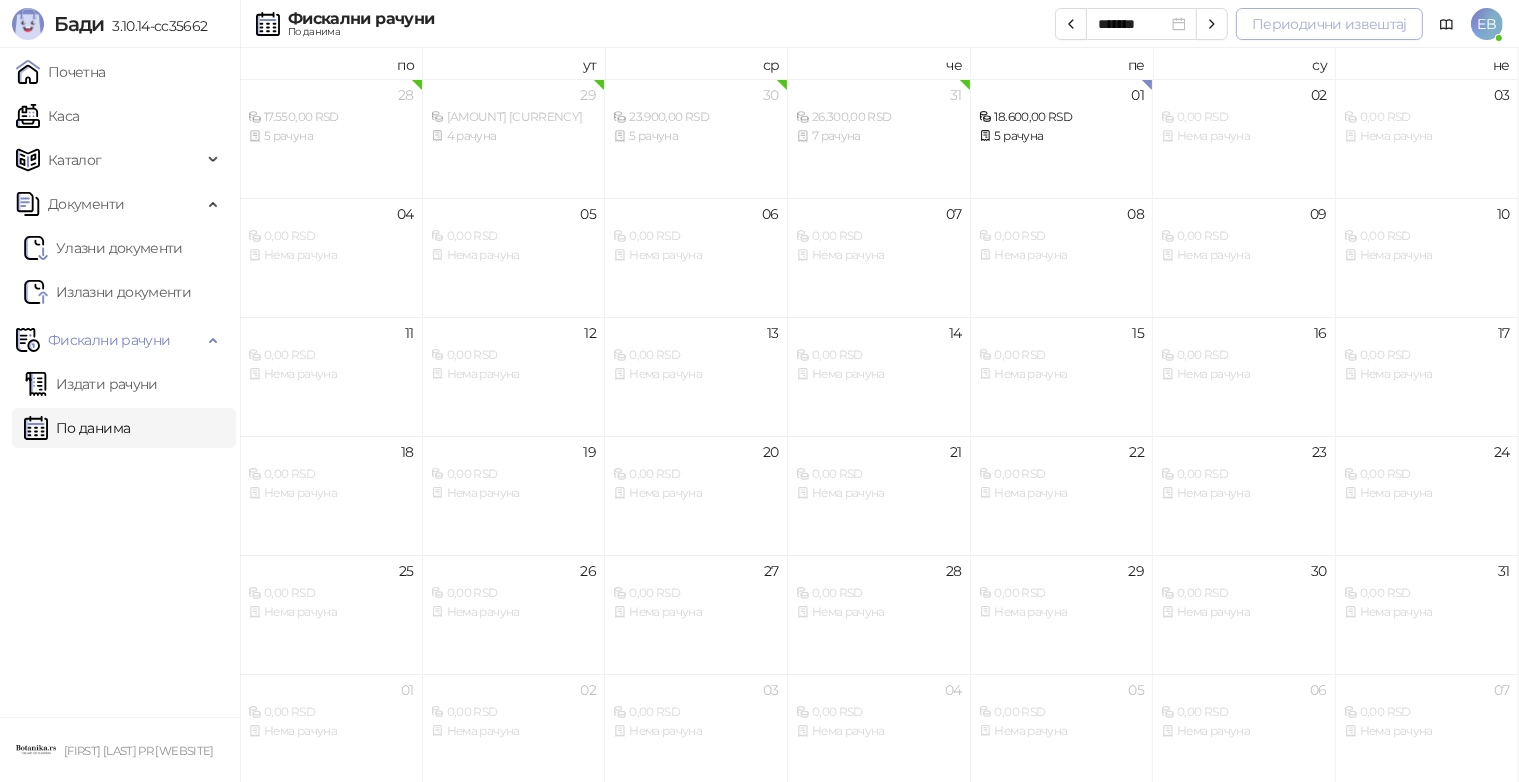 click on "Периодични извештај" at bounding box center [1329, 24] 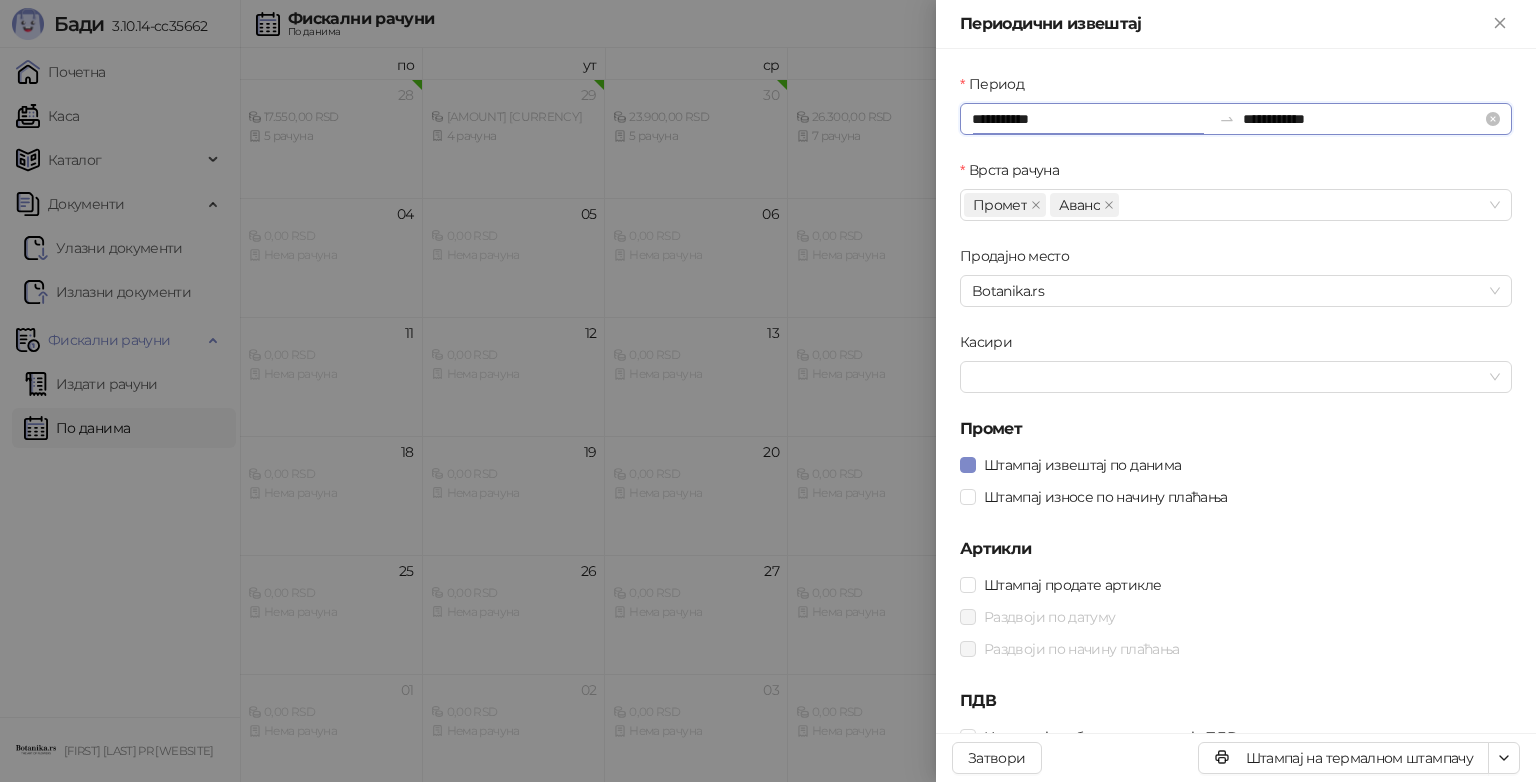 click on "**********" at bounding box center [1091, 119] 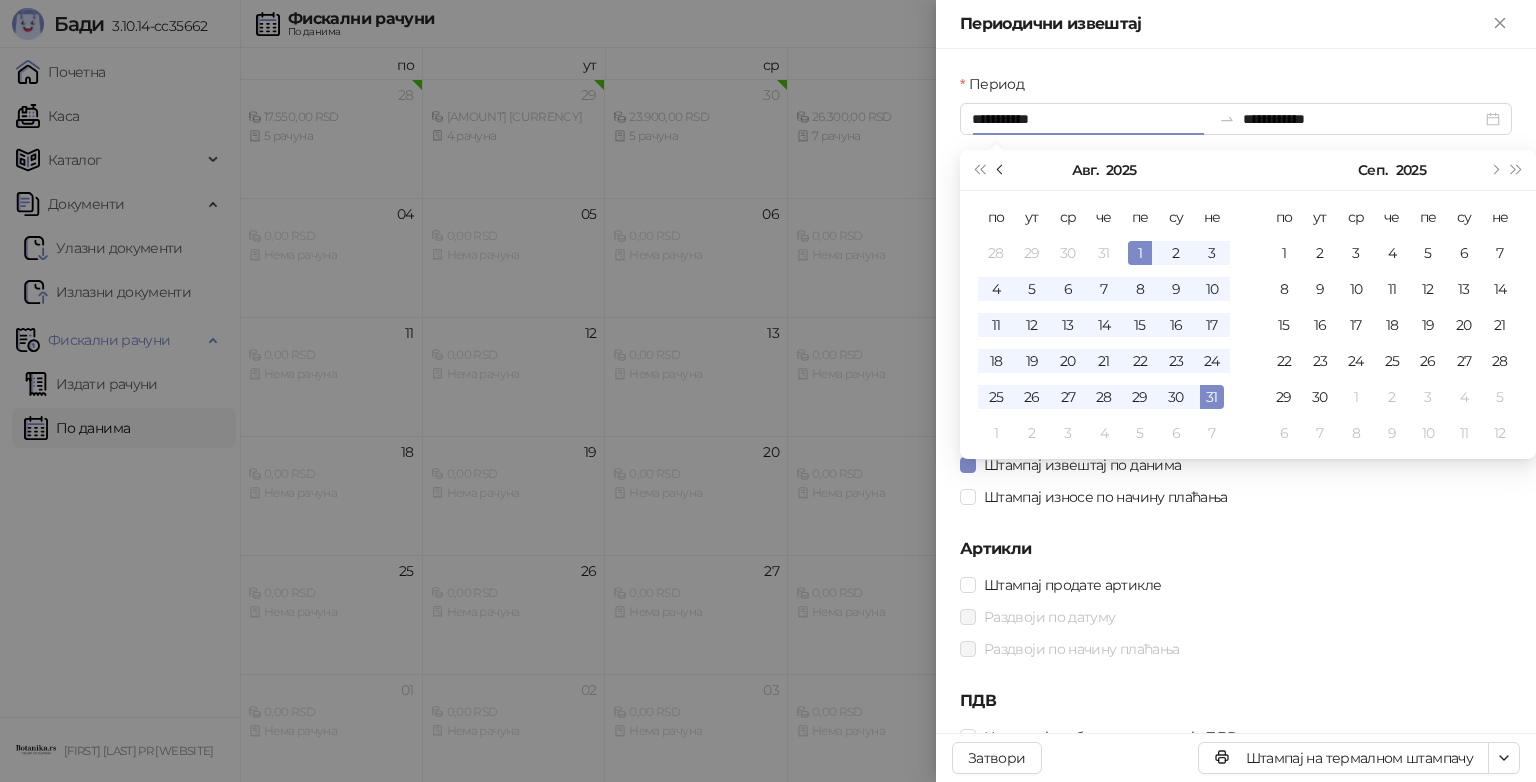 click at bounding box center [1001, 170] 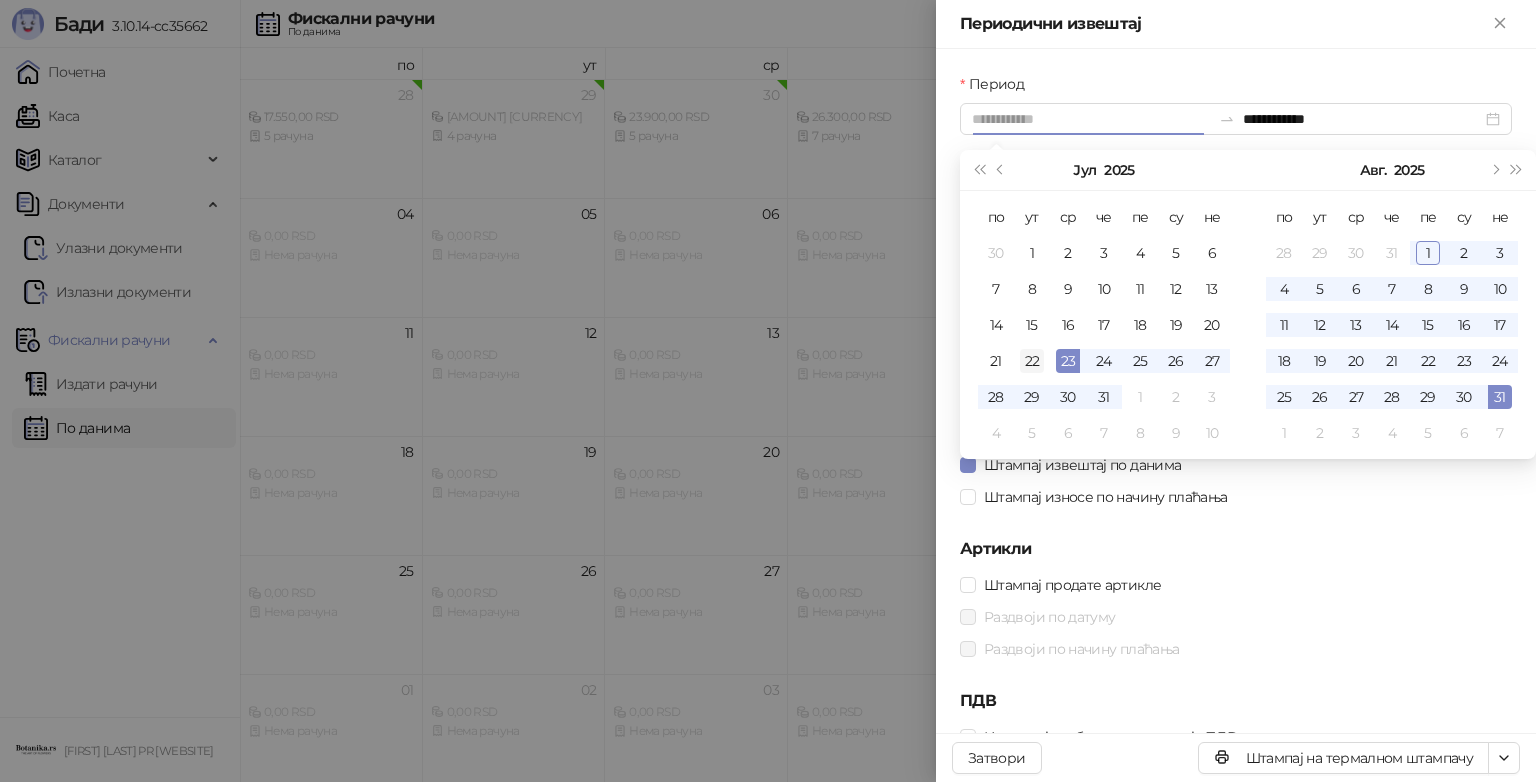 type on "**********" 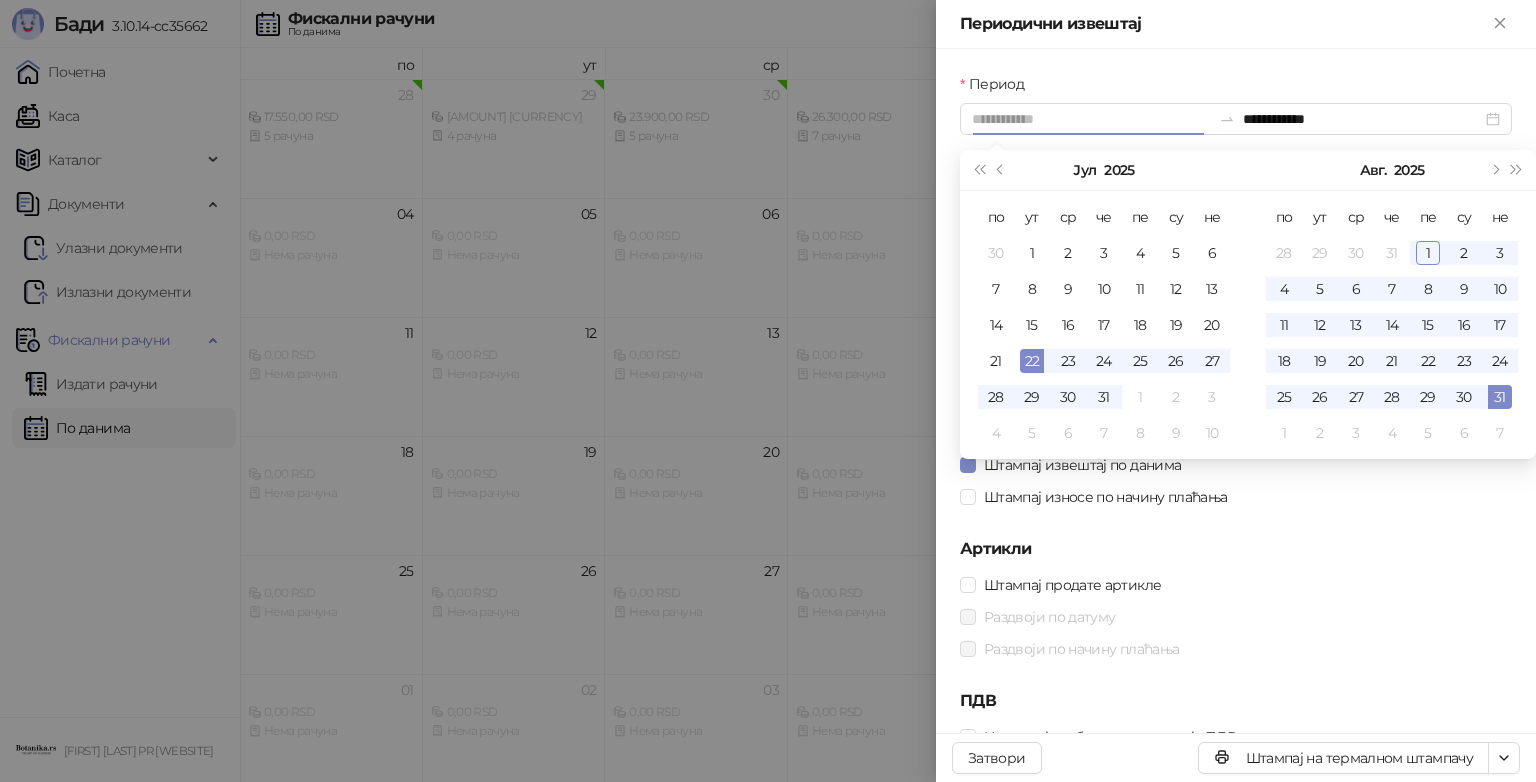 click on "22" at bounding box center (1032, 361) 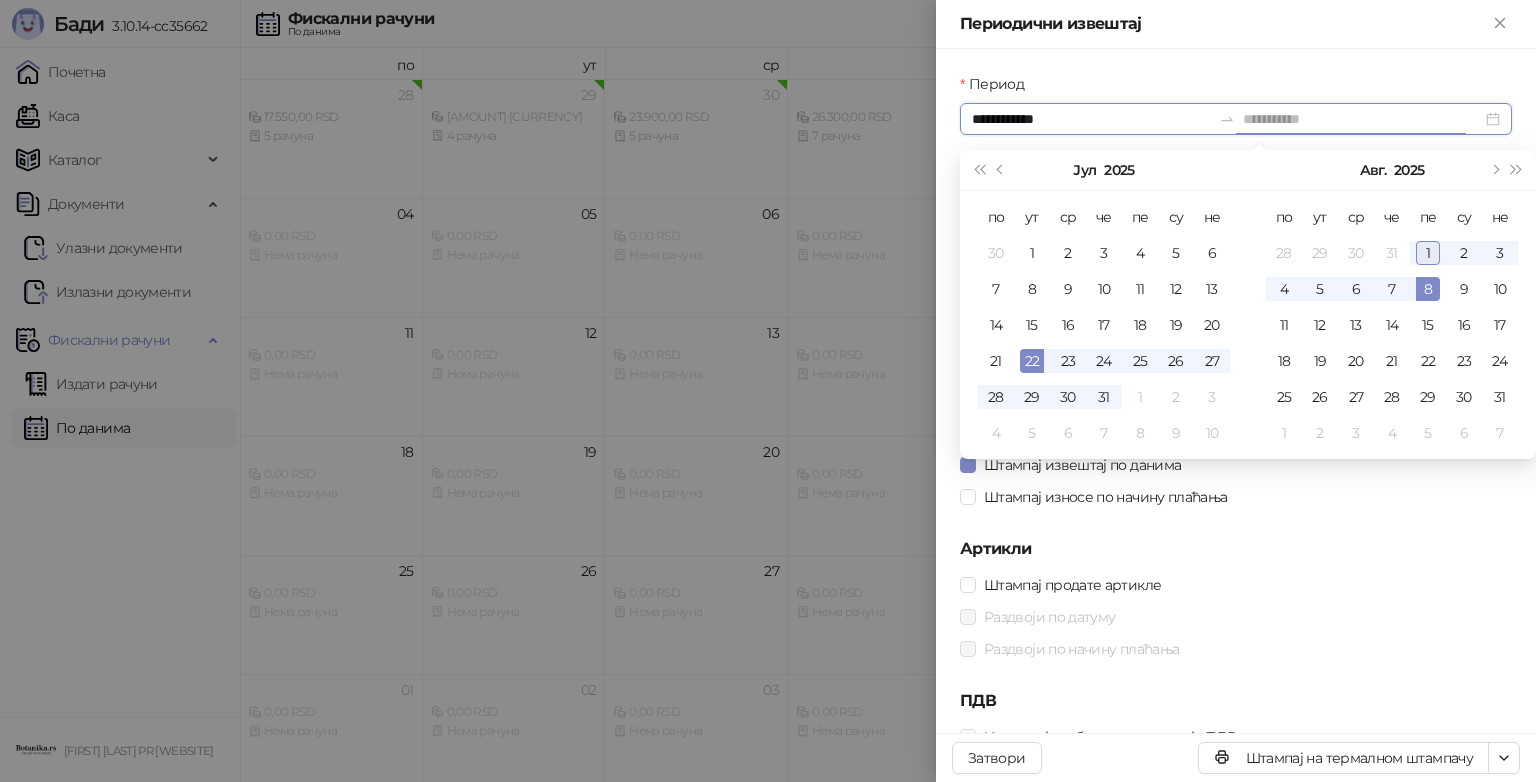 type on "**********" 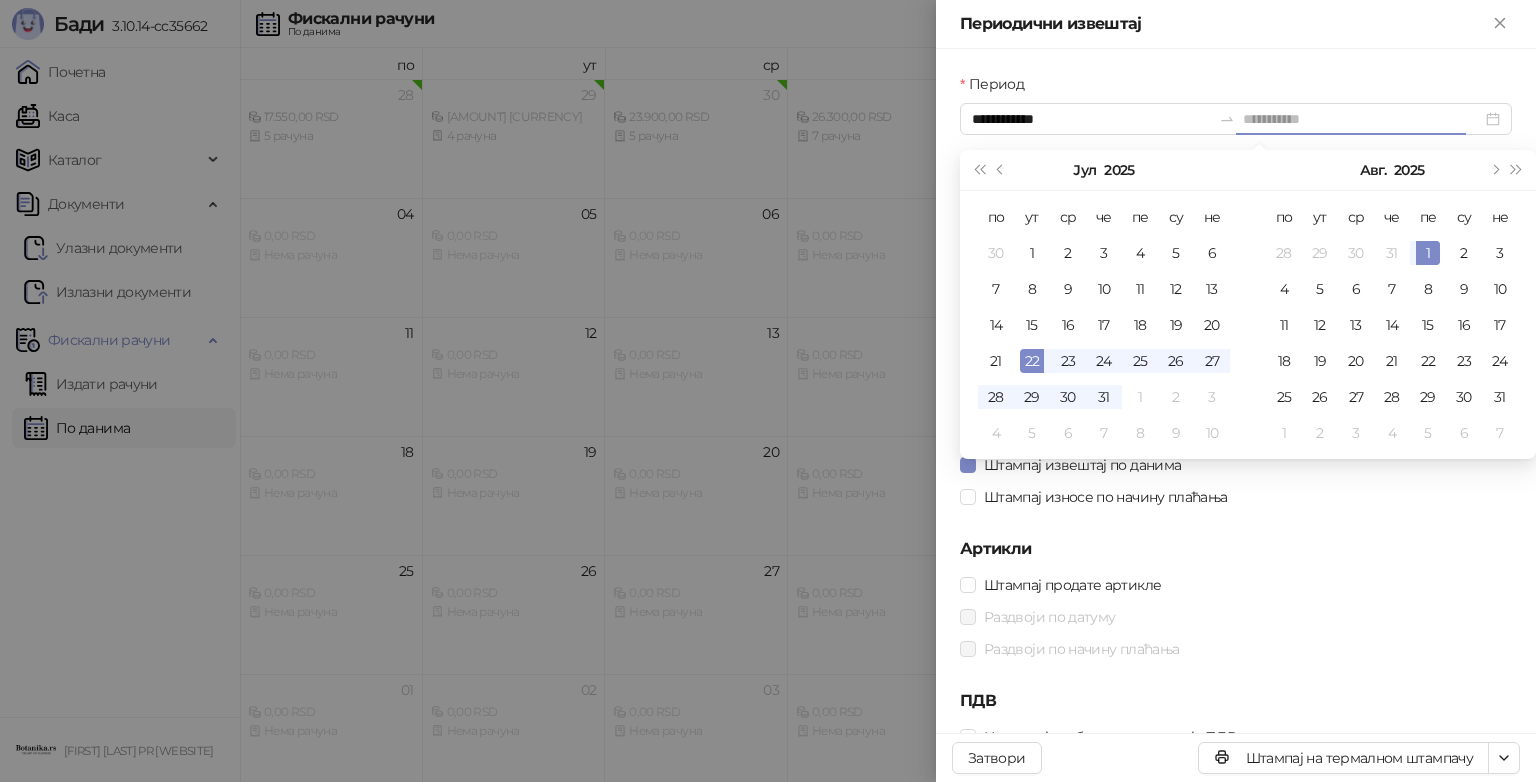 click on "1" at bounding box center [1428, 253] 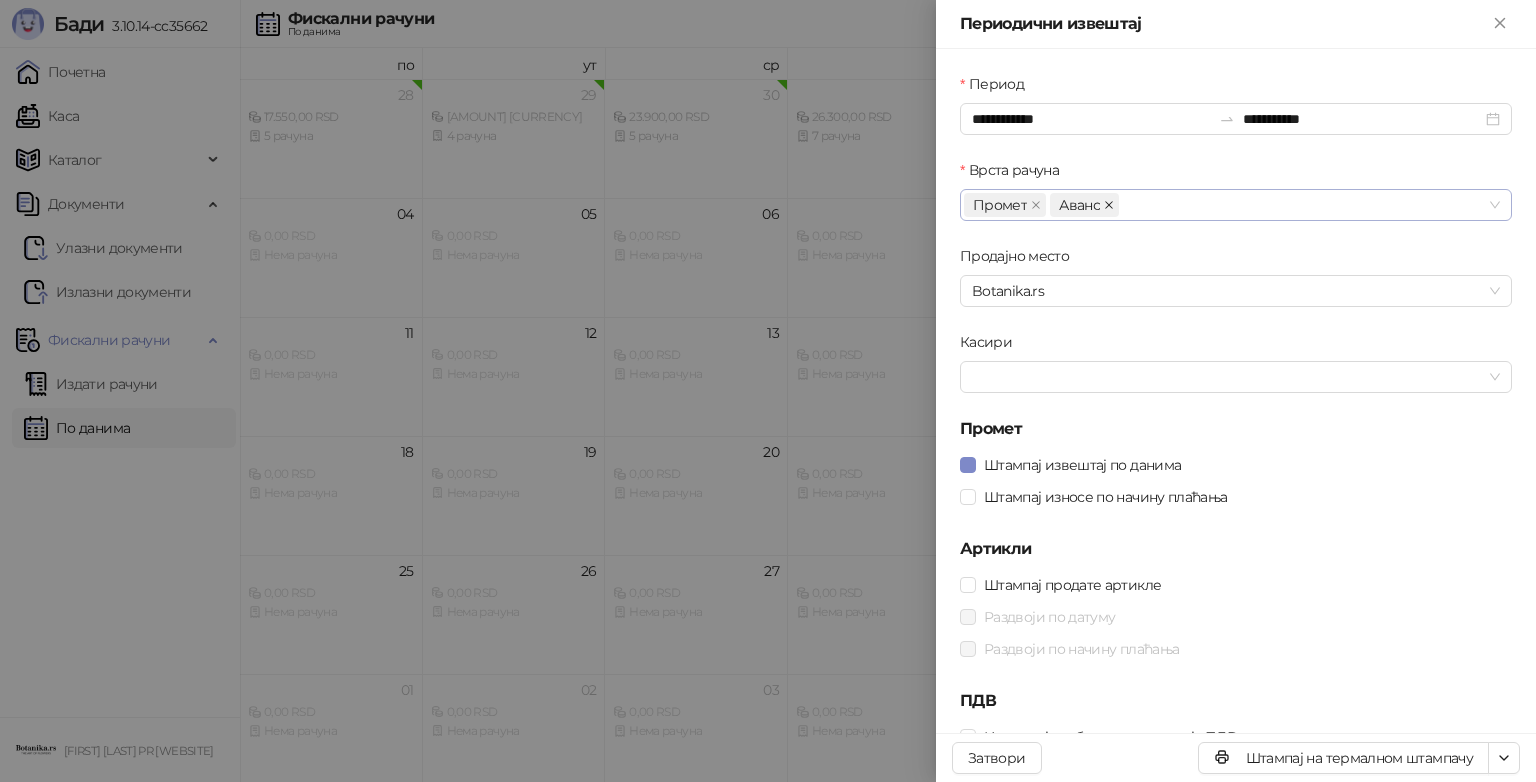 click 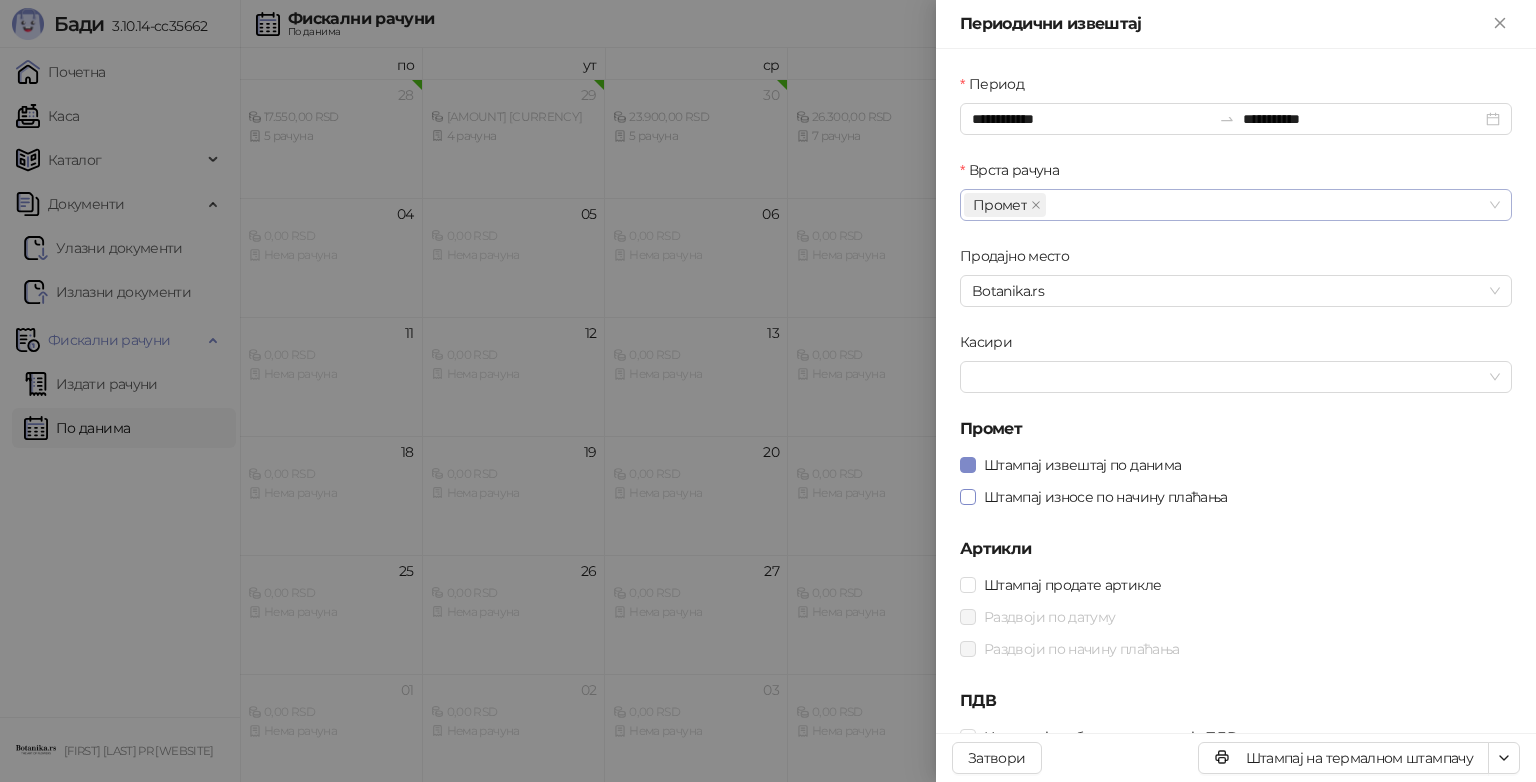 click on "Штампај износе по начину плаћања" at bounding box center (1106, 497) 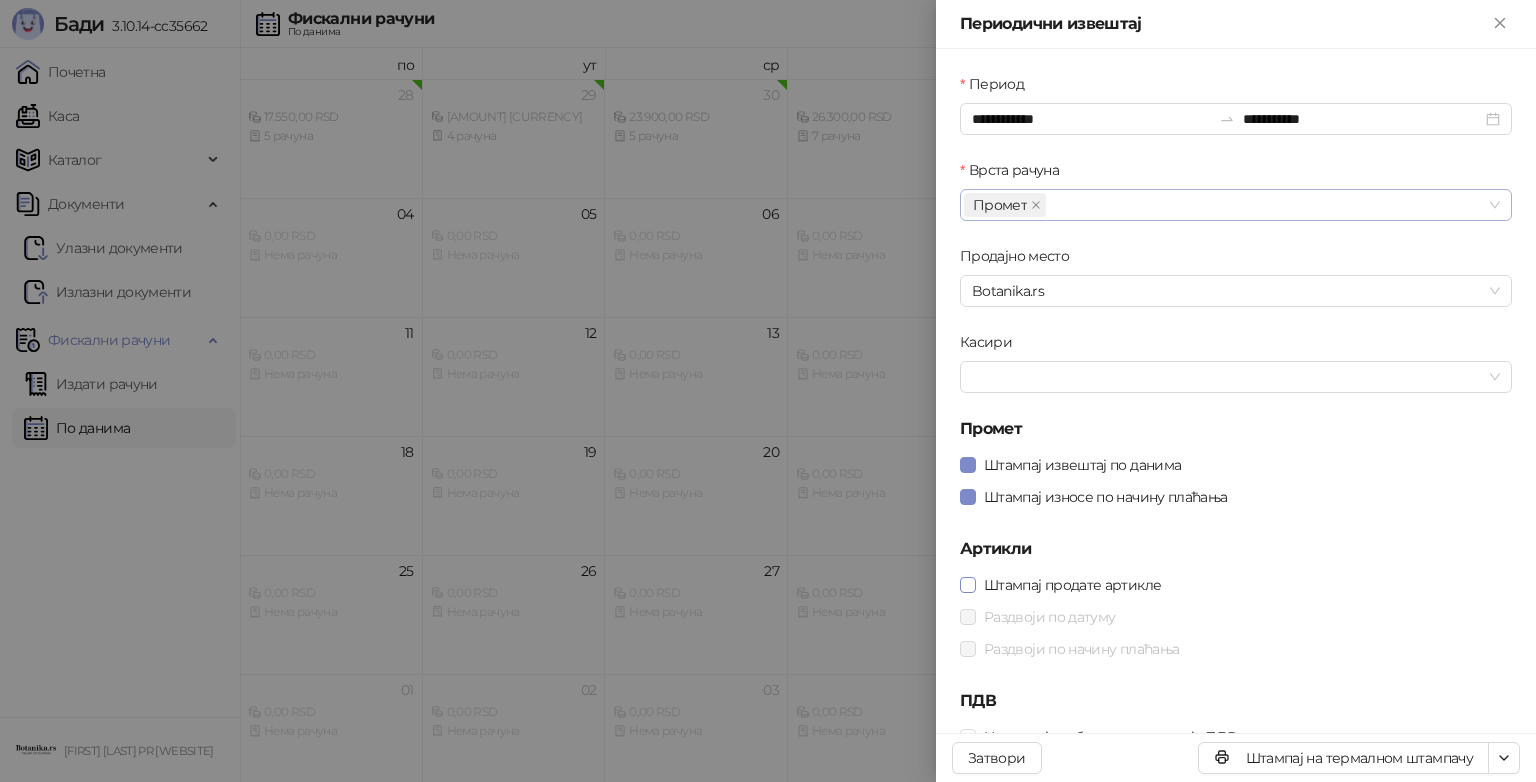 click on "Штампај продате артикле" at bounding box center [1072, 585] 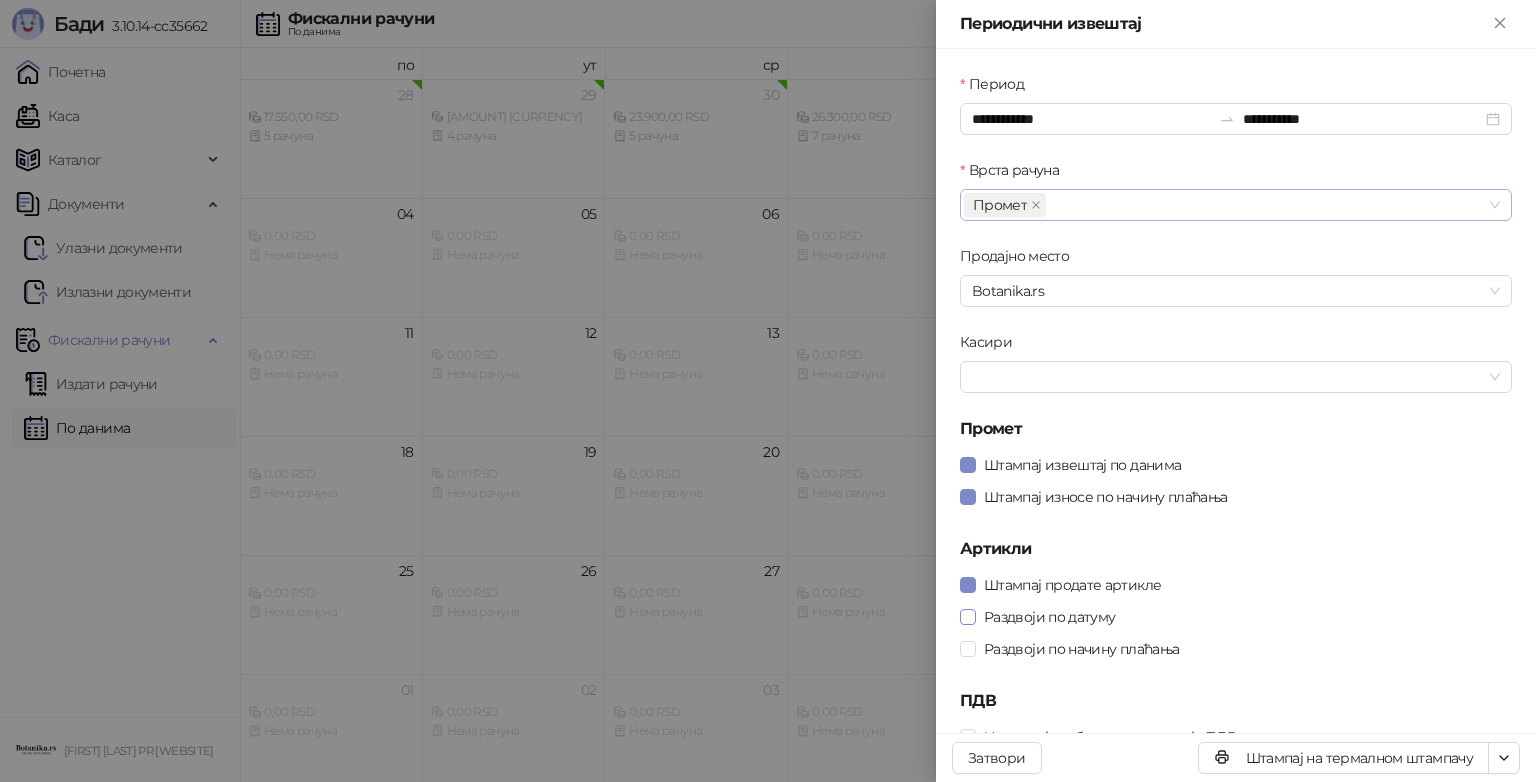 click on "Раздвоји по датуму" at bounding box center (1049, 617) 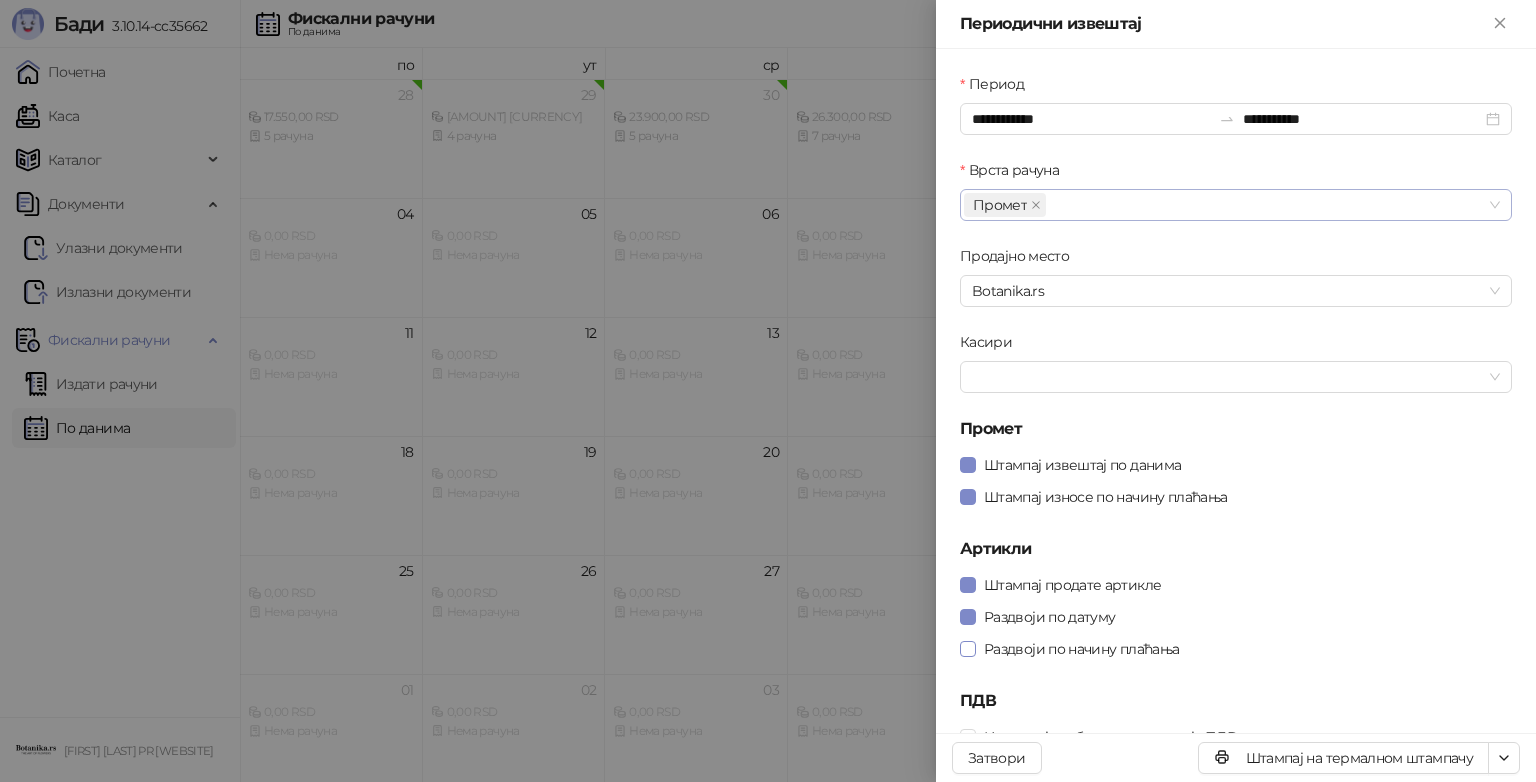 click on "Раздвоји по начину плаћања" at bounding box center (1081, 649) 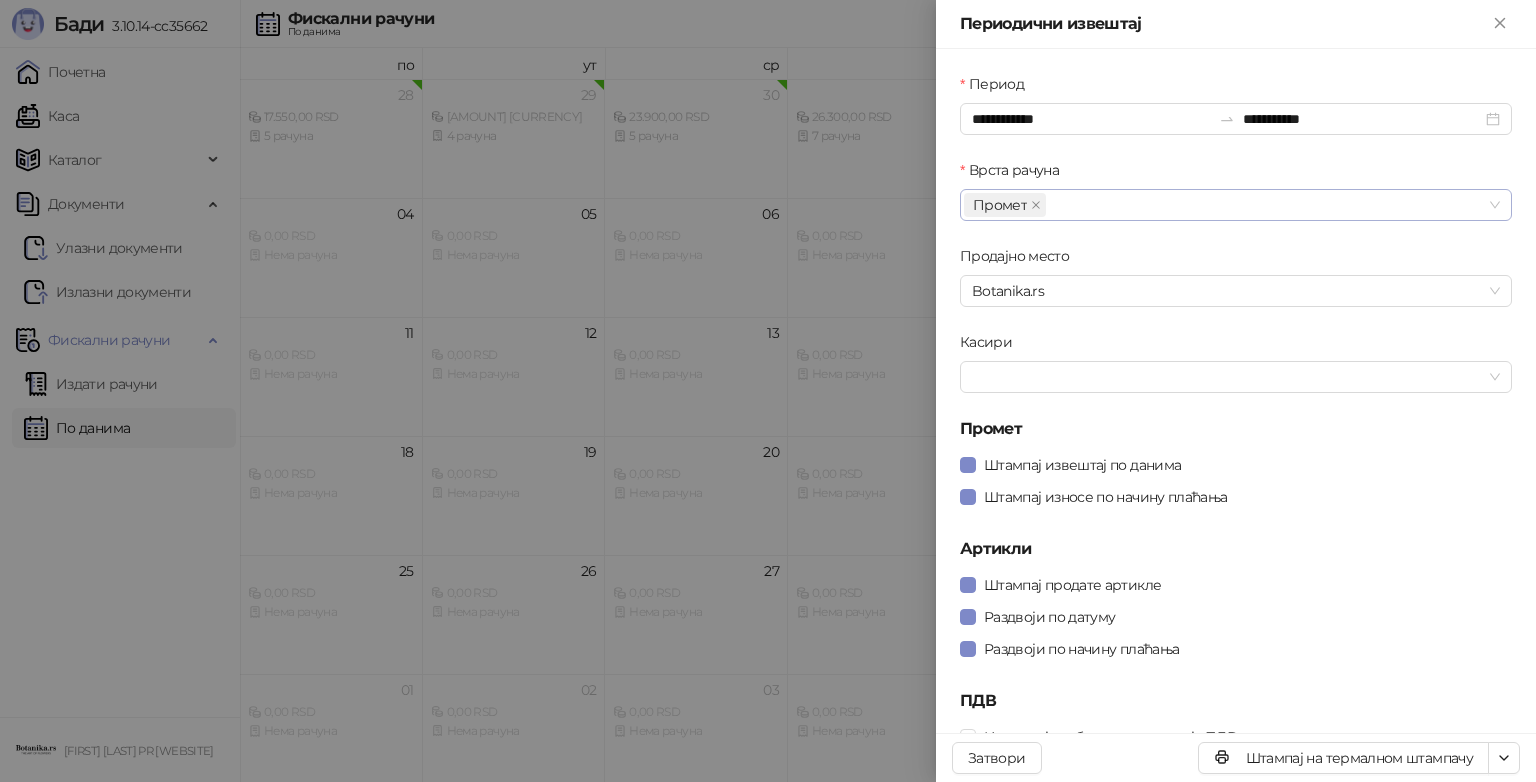 scroll, scrollTop: 20, scrollLeft: 0, axis: vertical 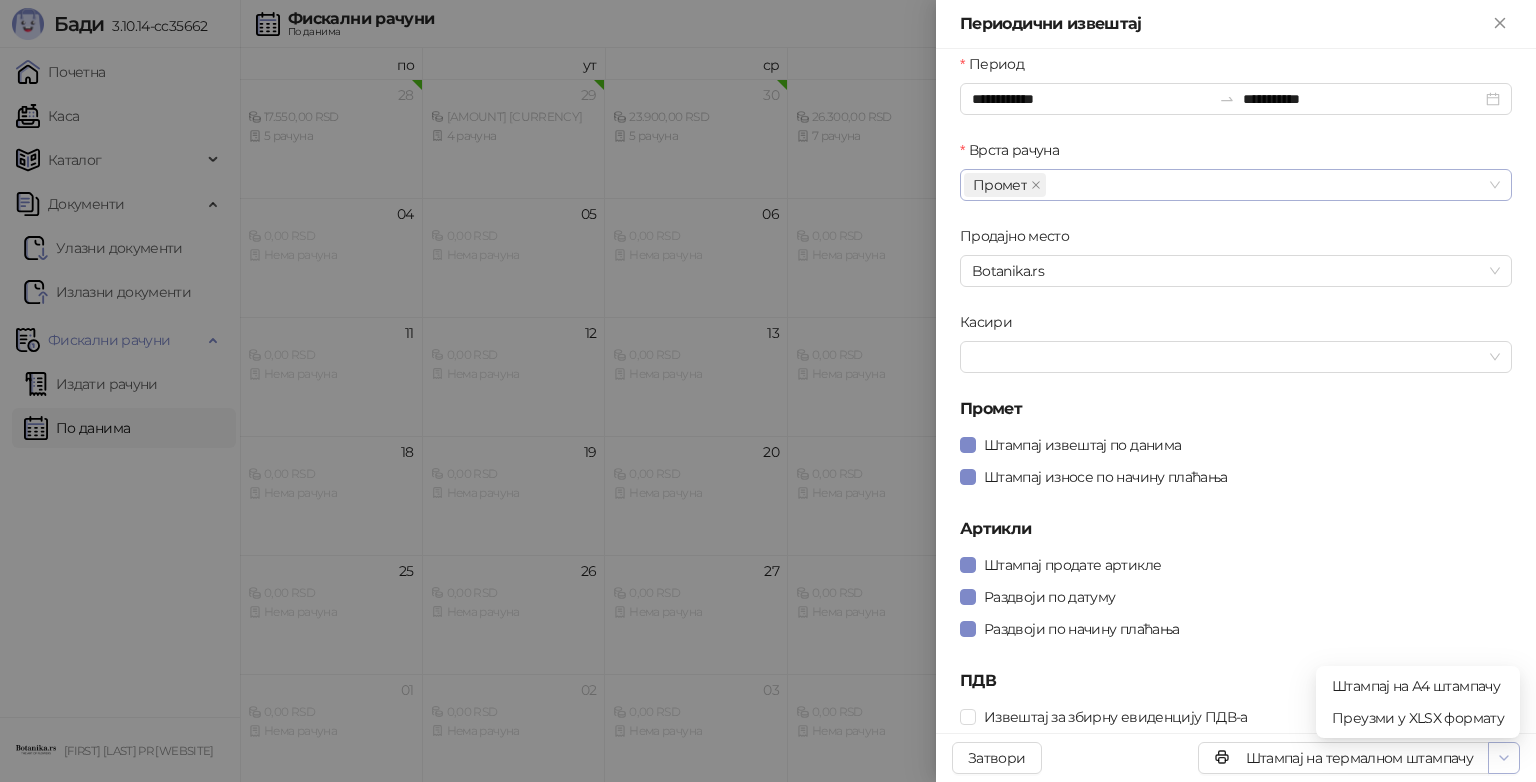 click 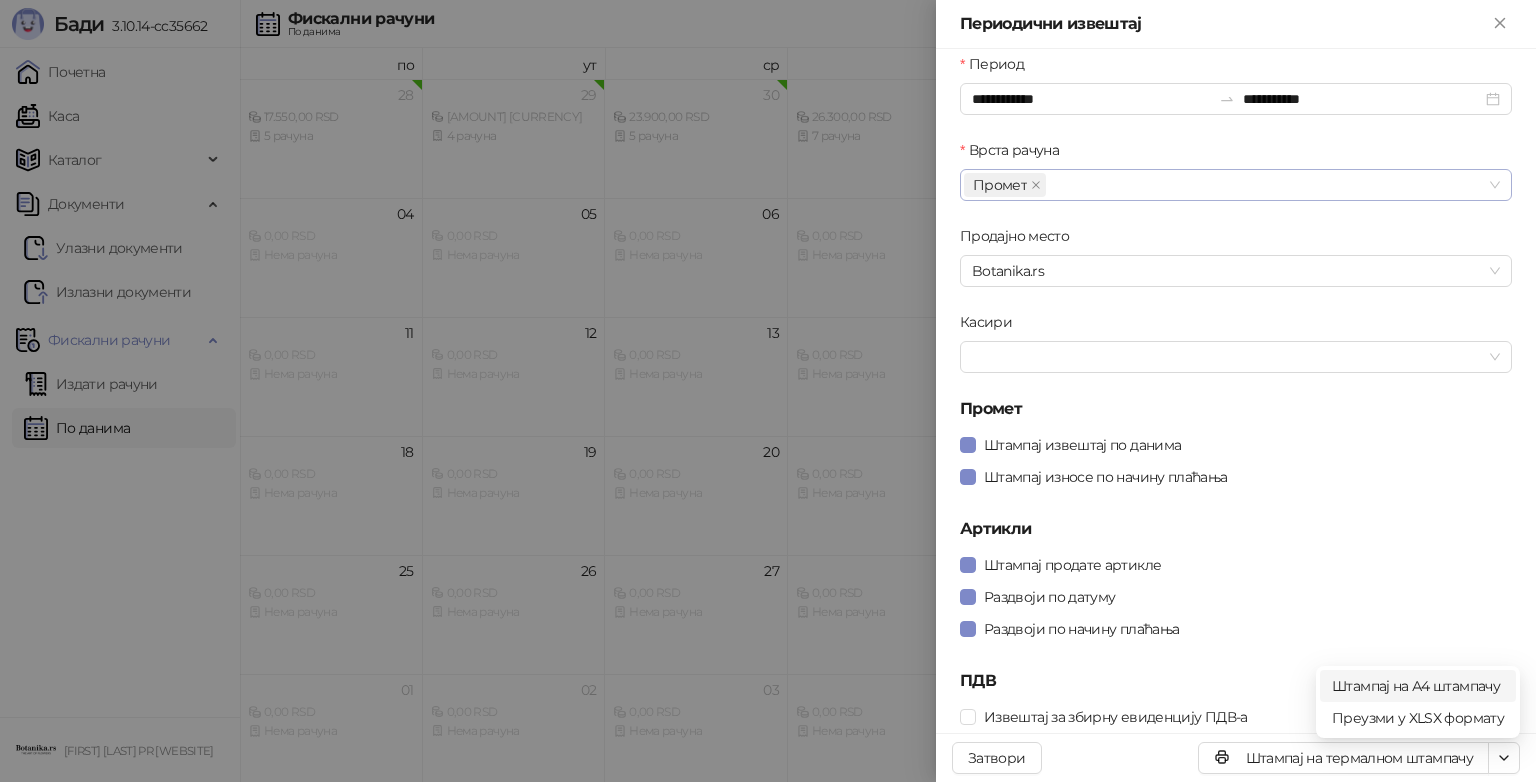 click on "Штампај на А4 штампачу" at bounding box center (1418, 686) 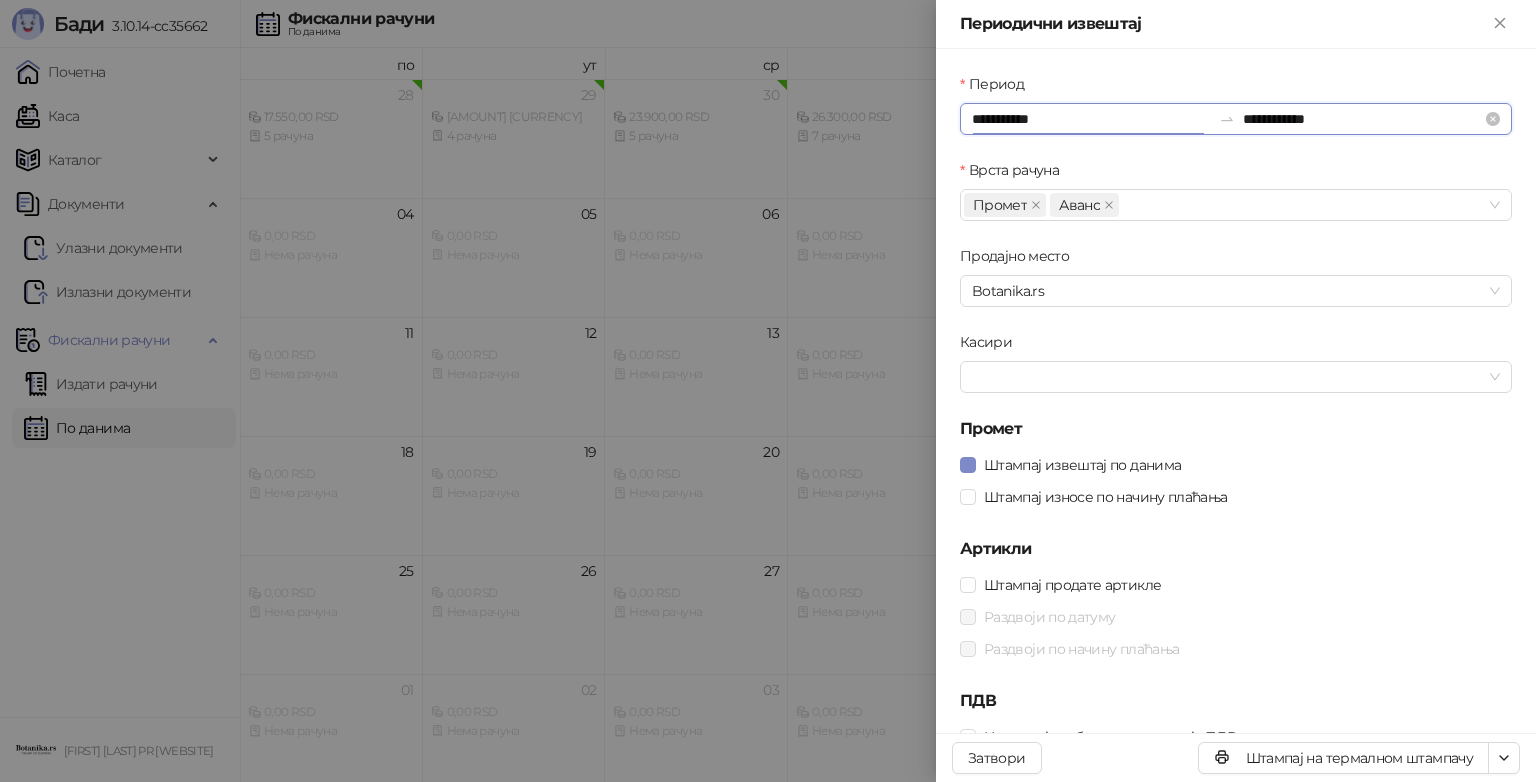 click on "**********" at bounding box center [1091, 119] 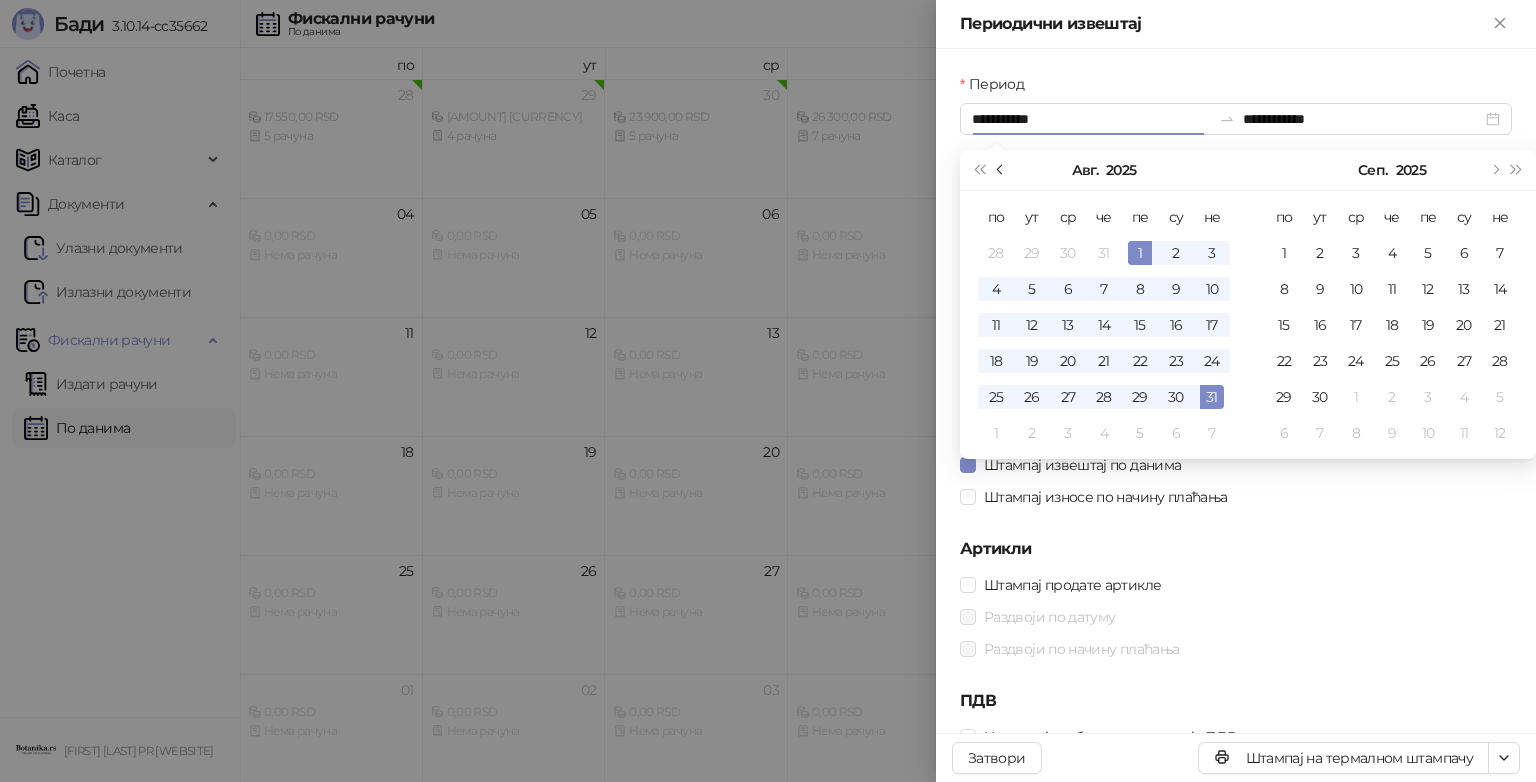 click at bounding box center [1001, 170] 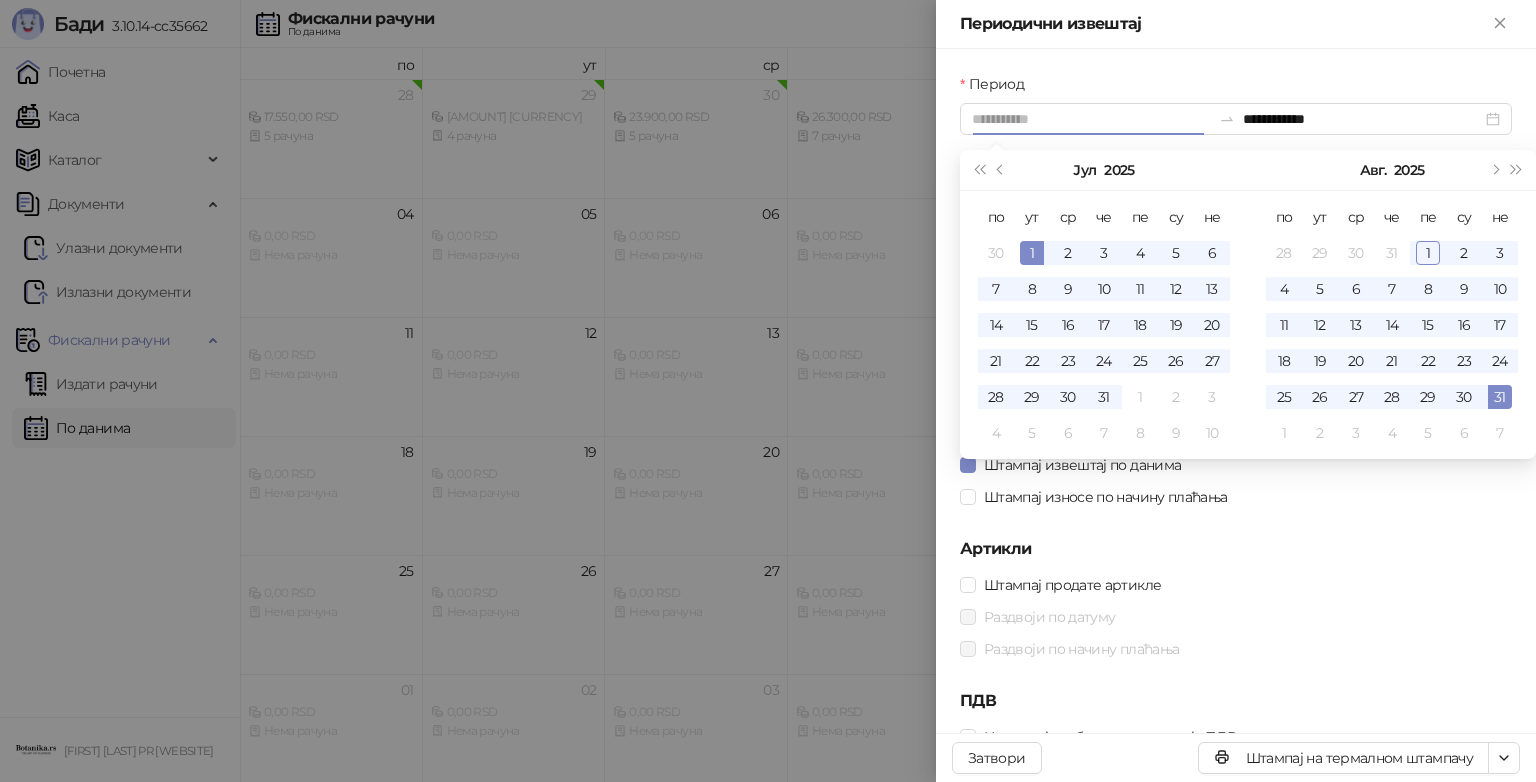 type on "**********" 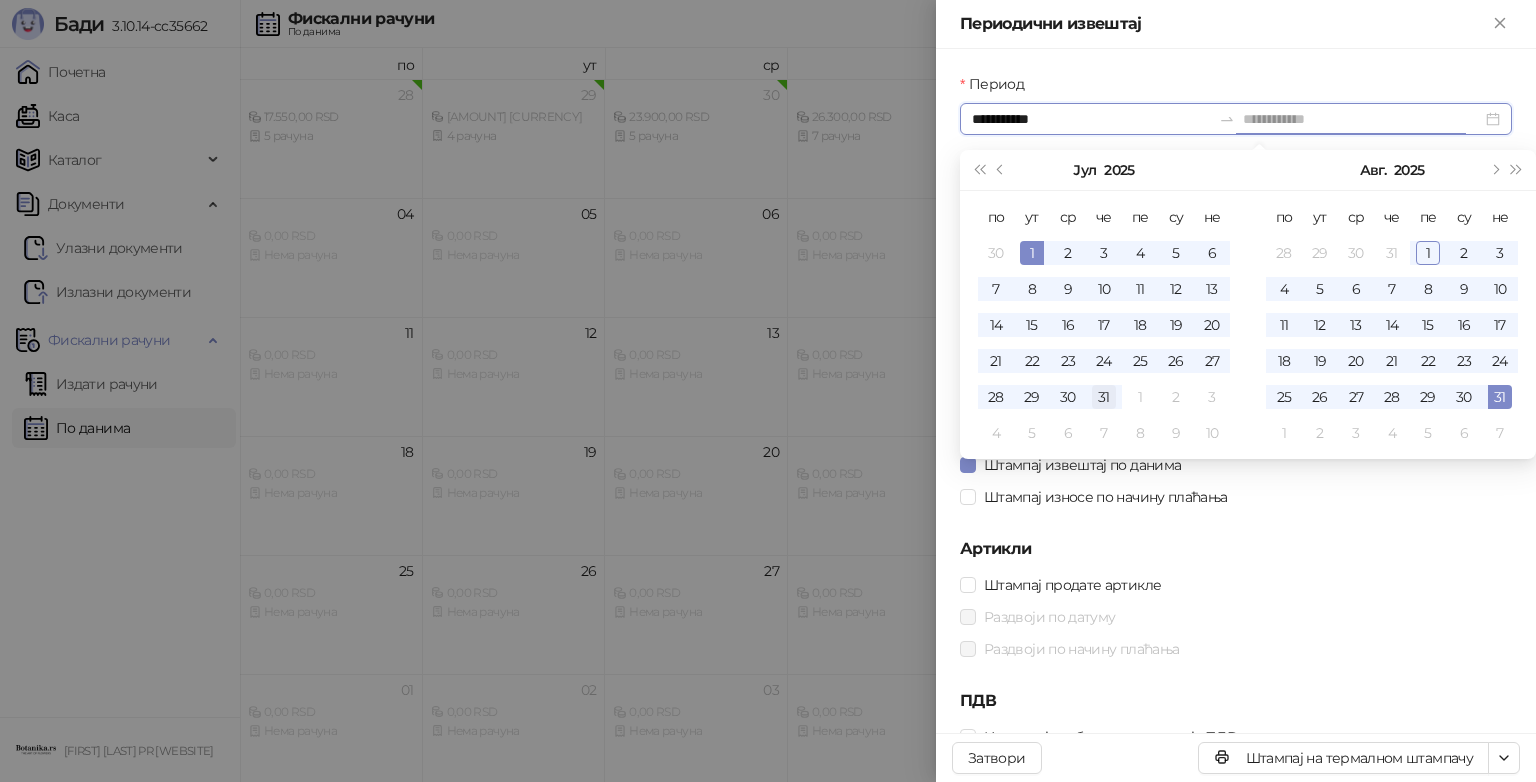type on "**********" 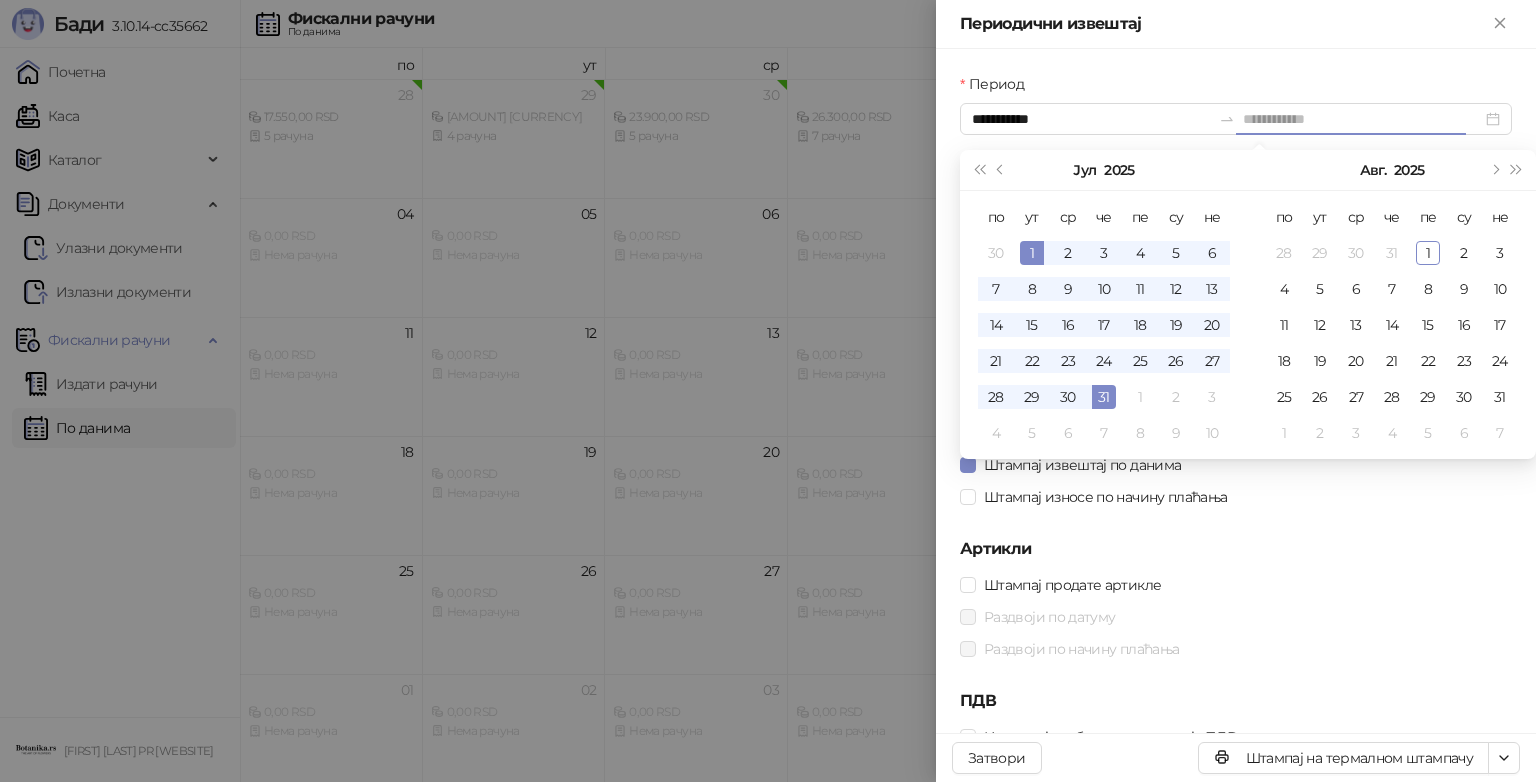 click on "31" at bounding box center (1104, 397) 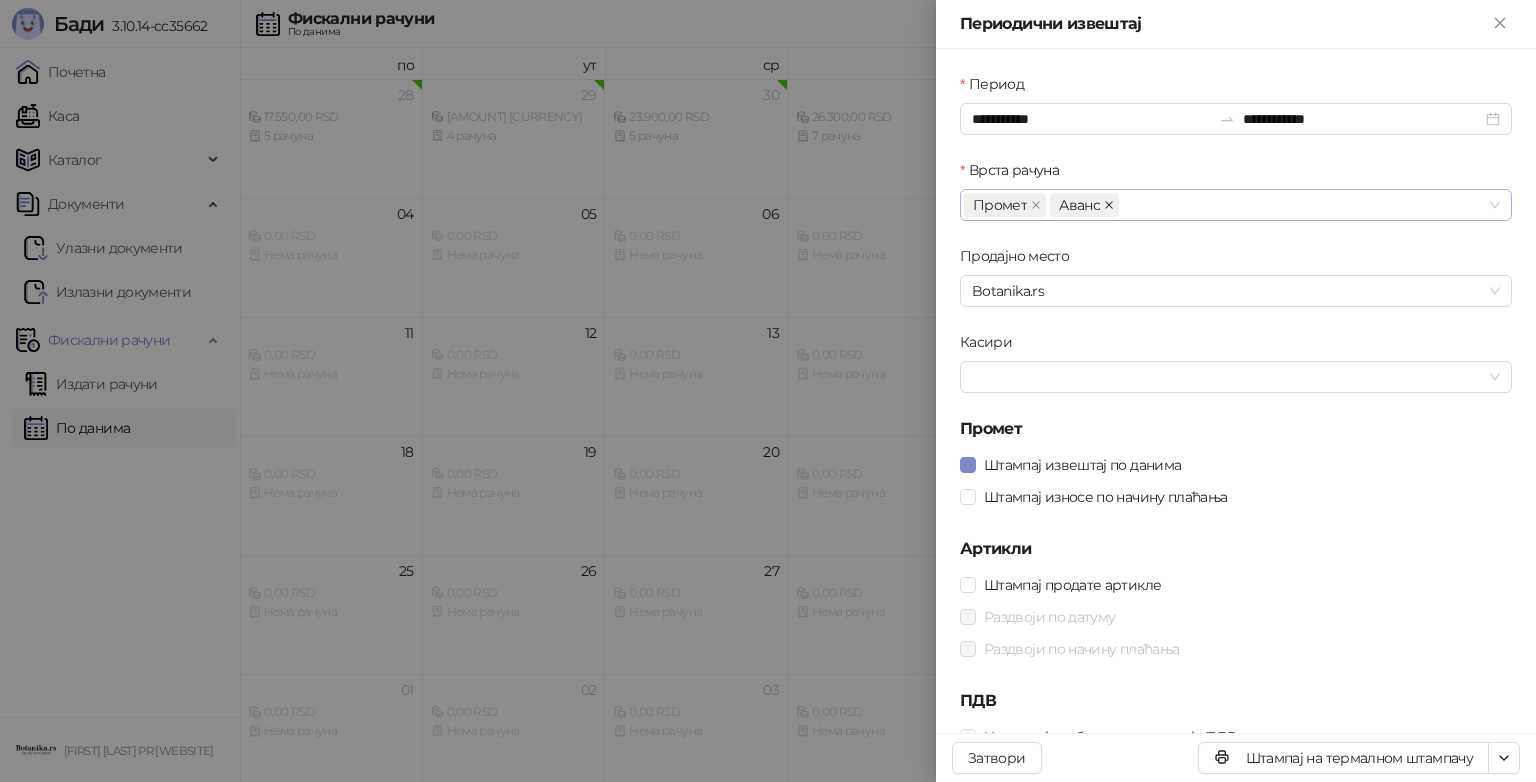 click 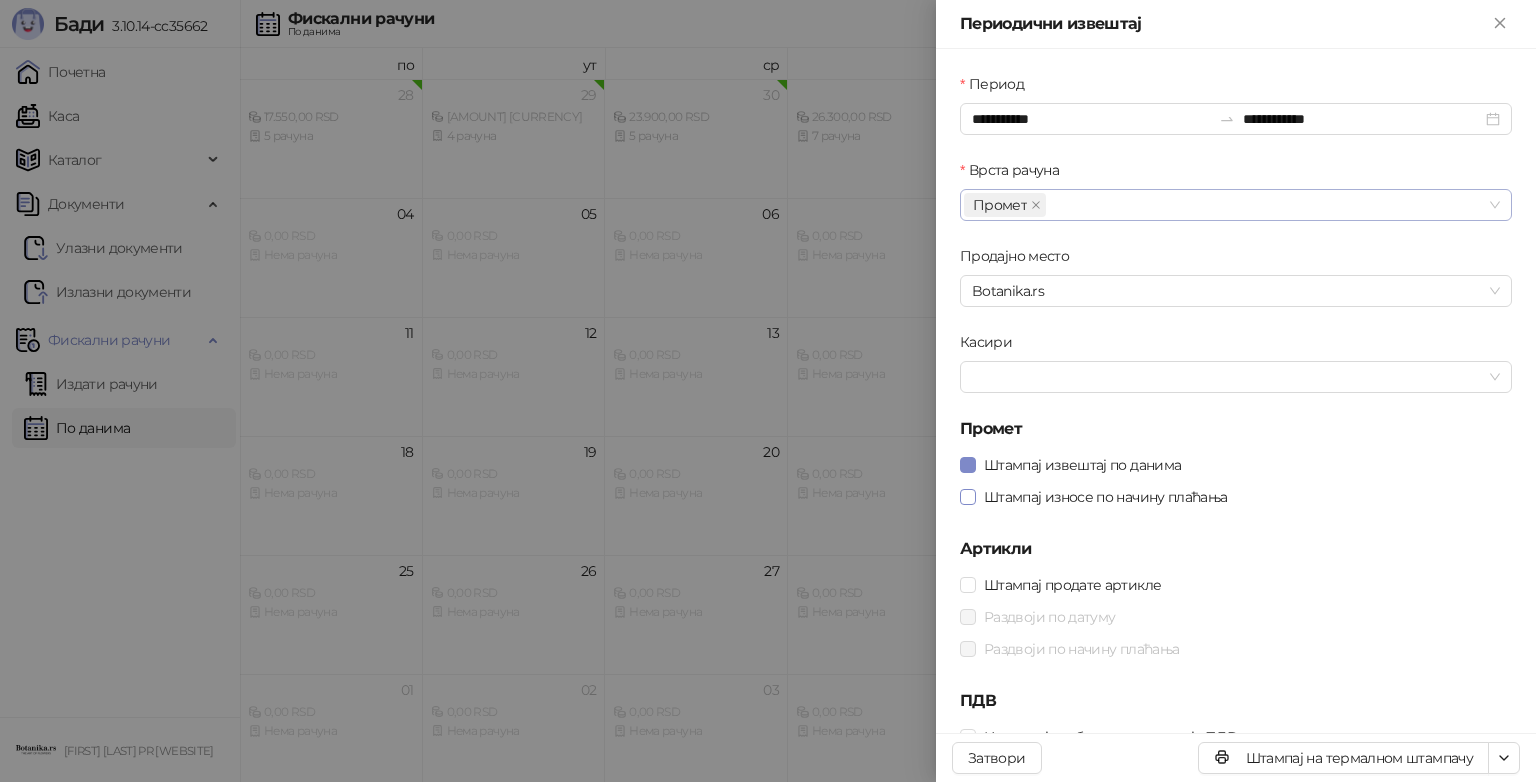 click on "Штампај износе по начину плаћања" at bounding box center [1106, 497] 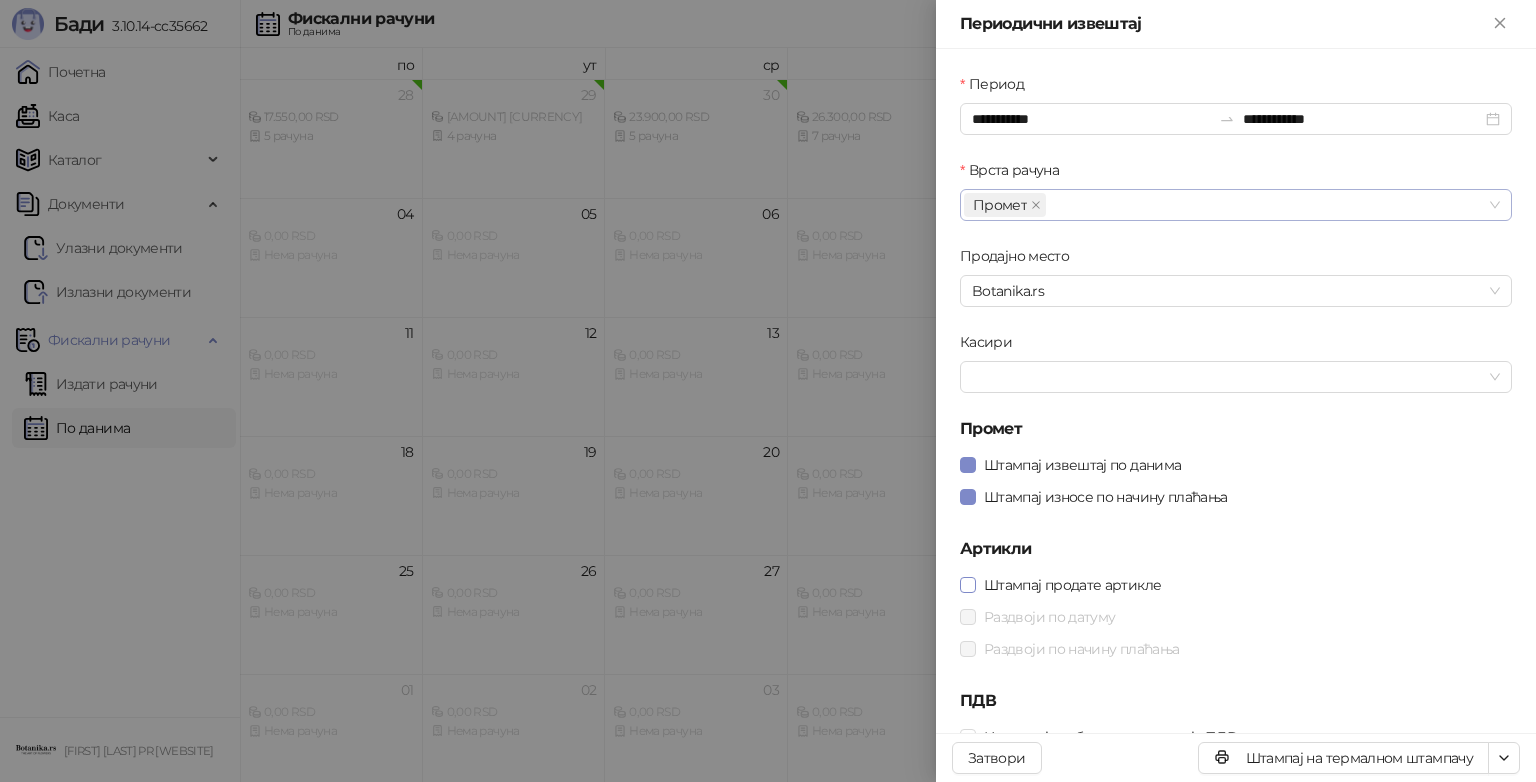 click on "Штампај продате артикле" at bounding box center (1072, 585) 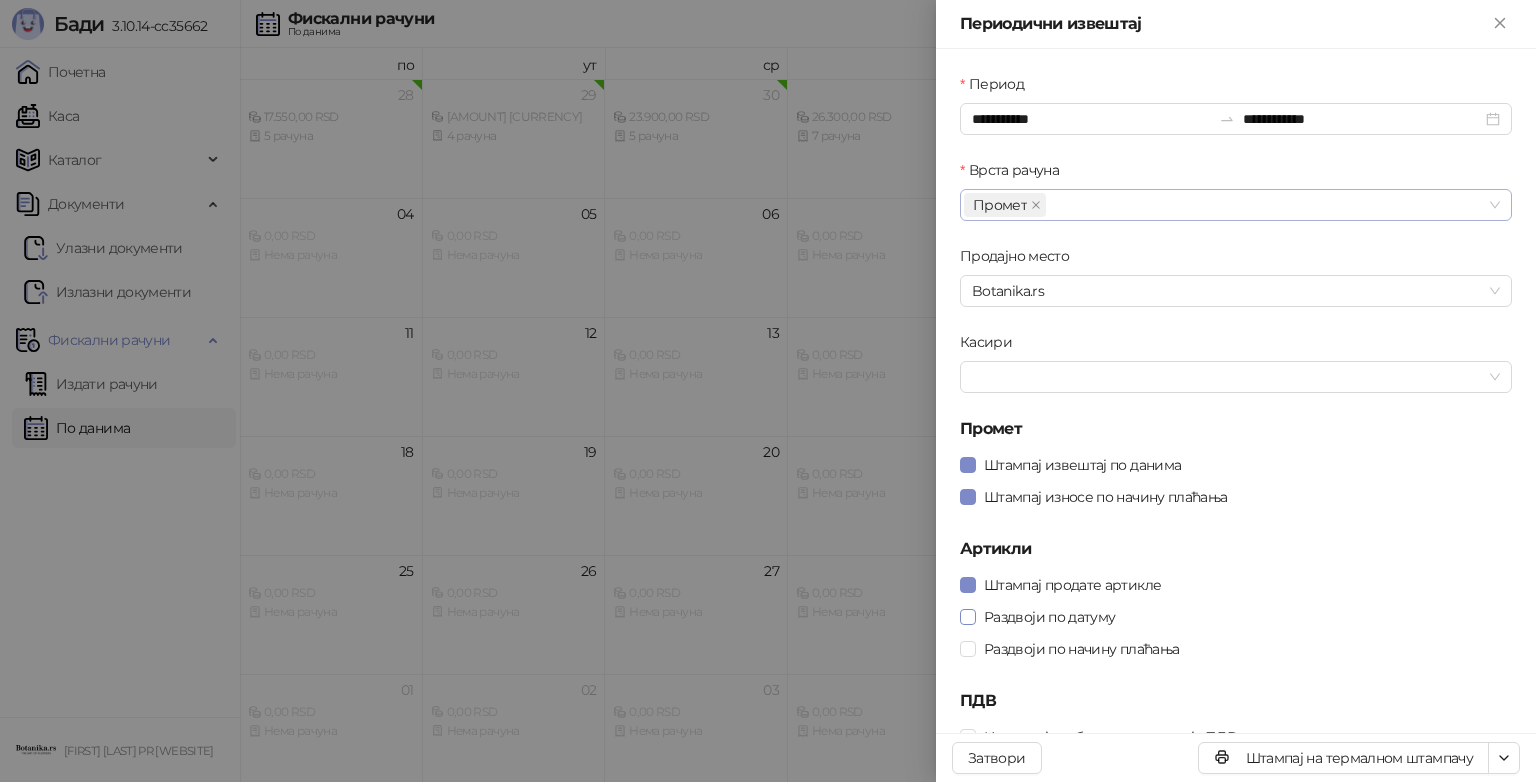 click on "Раздвоји по датуму" at bounding box center (1049, 617) 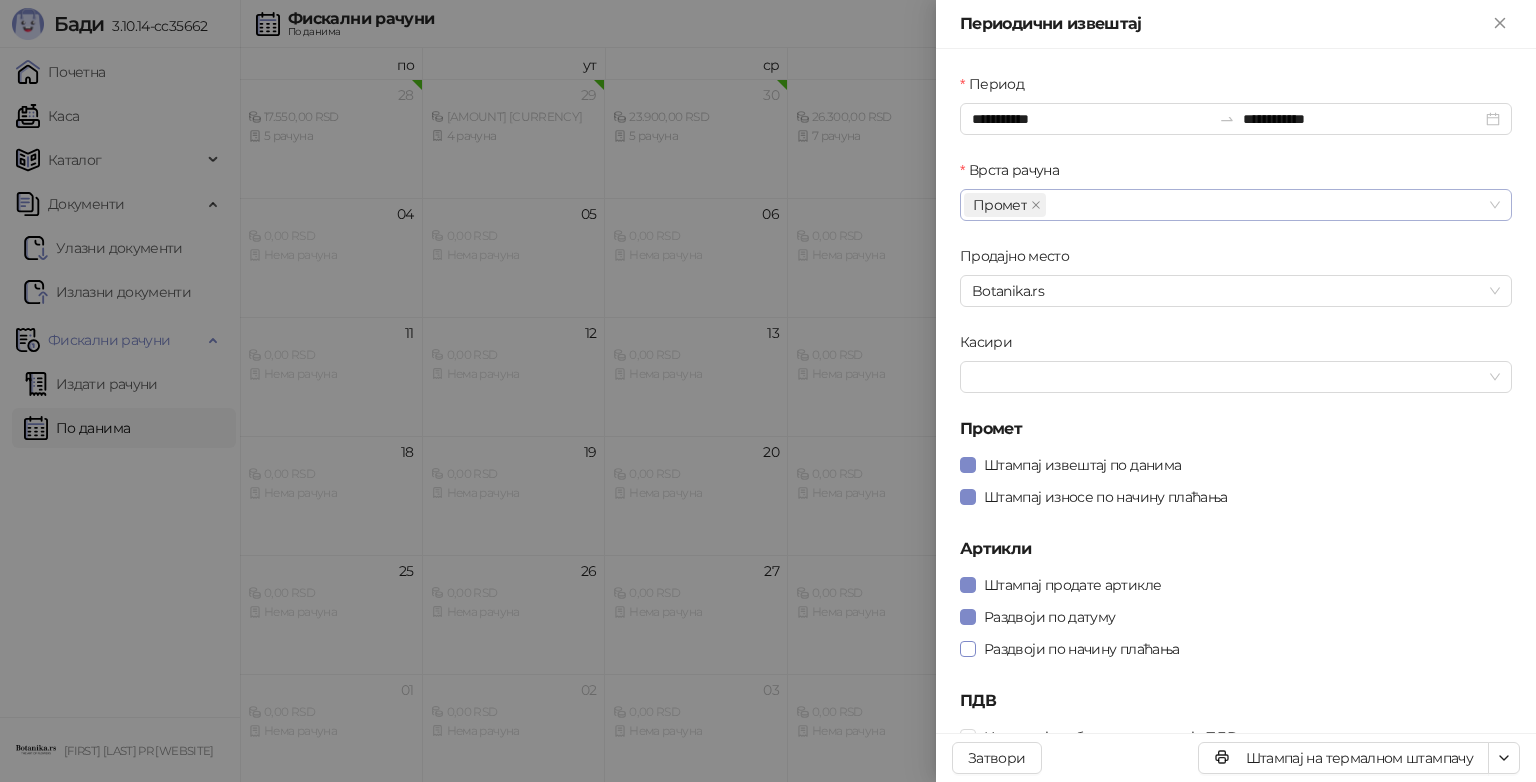 click on "Раздвоји по начину плаћања" at bounding box center [1081, 649] 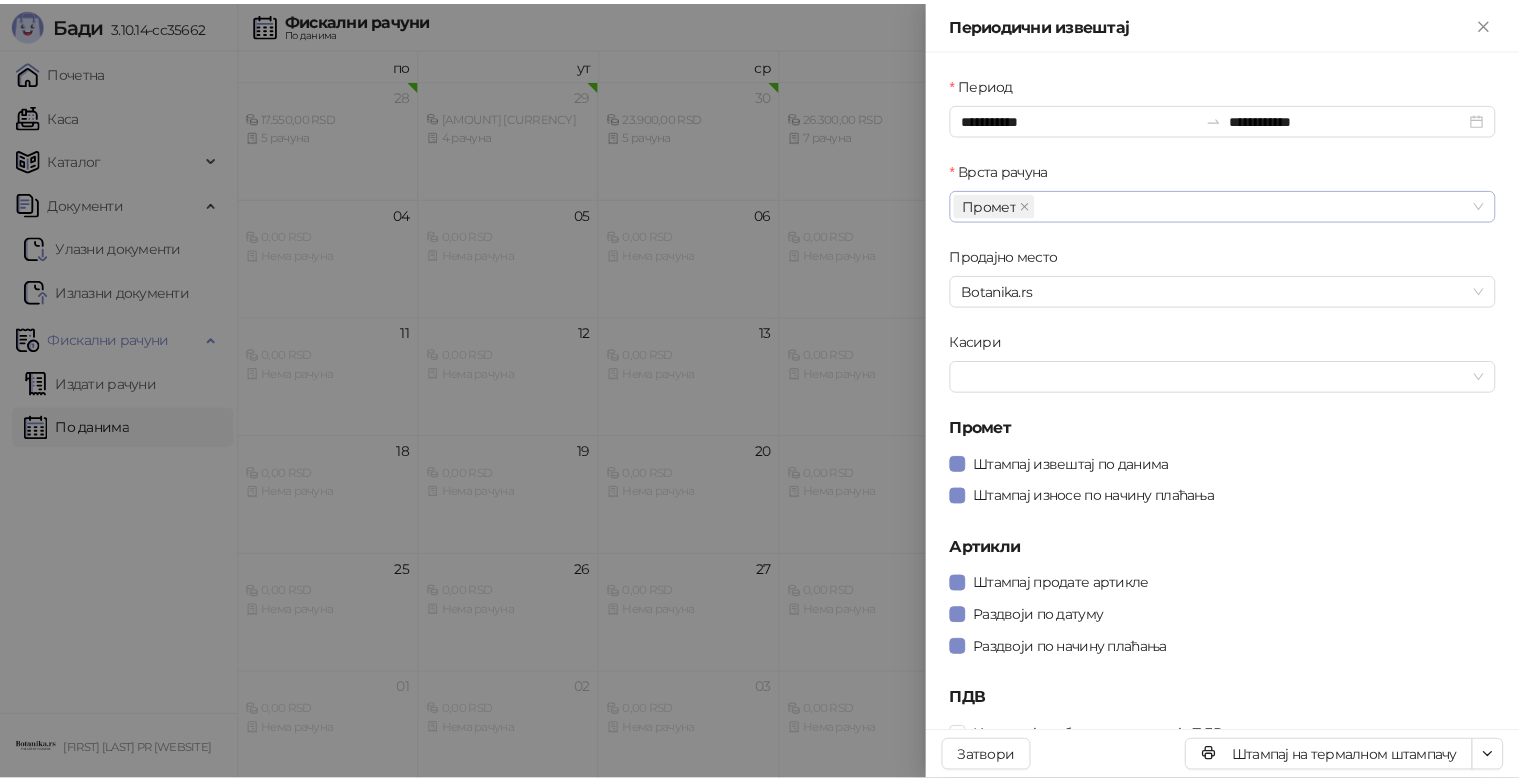 scroll, scrollTop: 20, scrollLeft: 0, axis: vertical 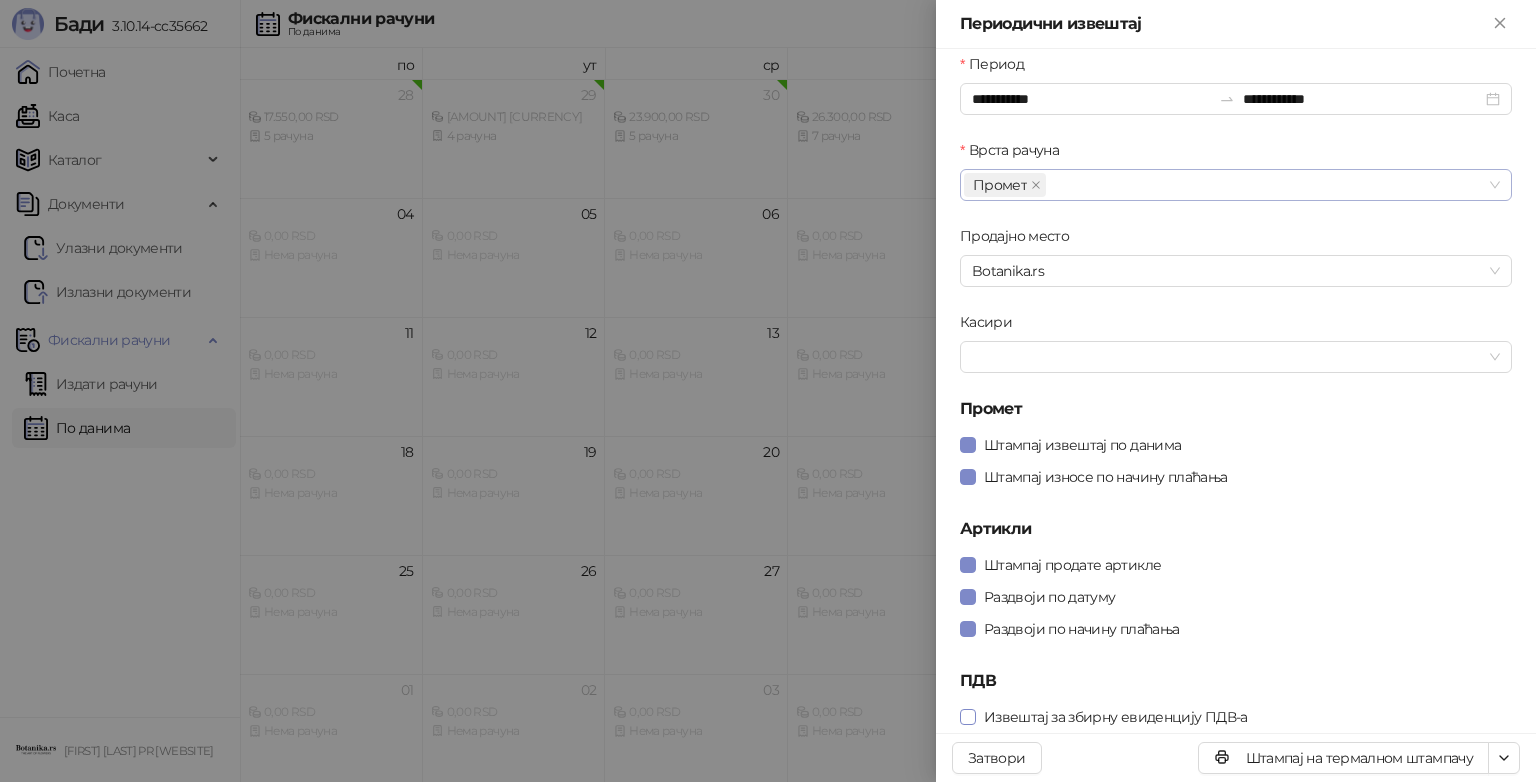 click on "Извештај за збирну евиденцију ПДВ-а" at bounding box center (1116, 717) 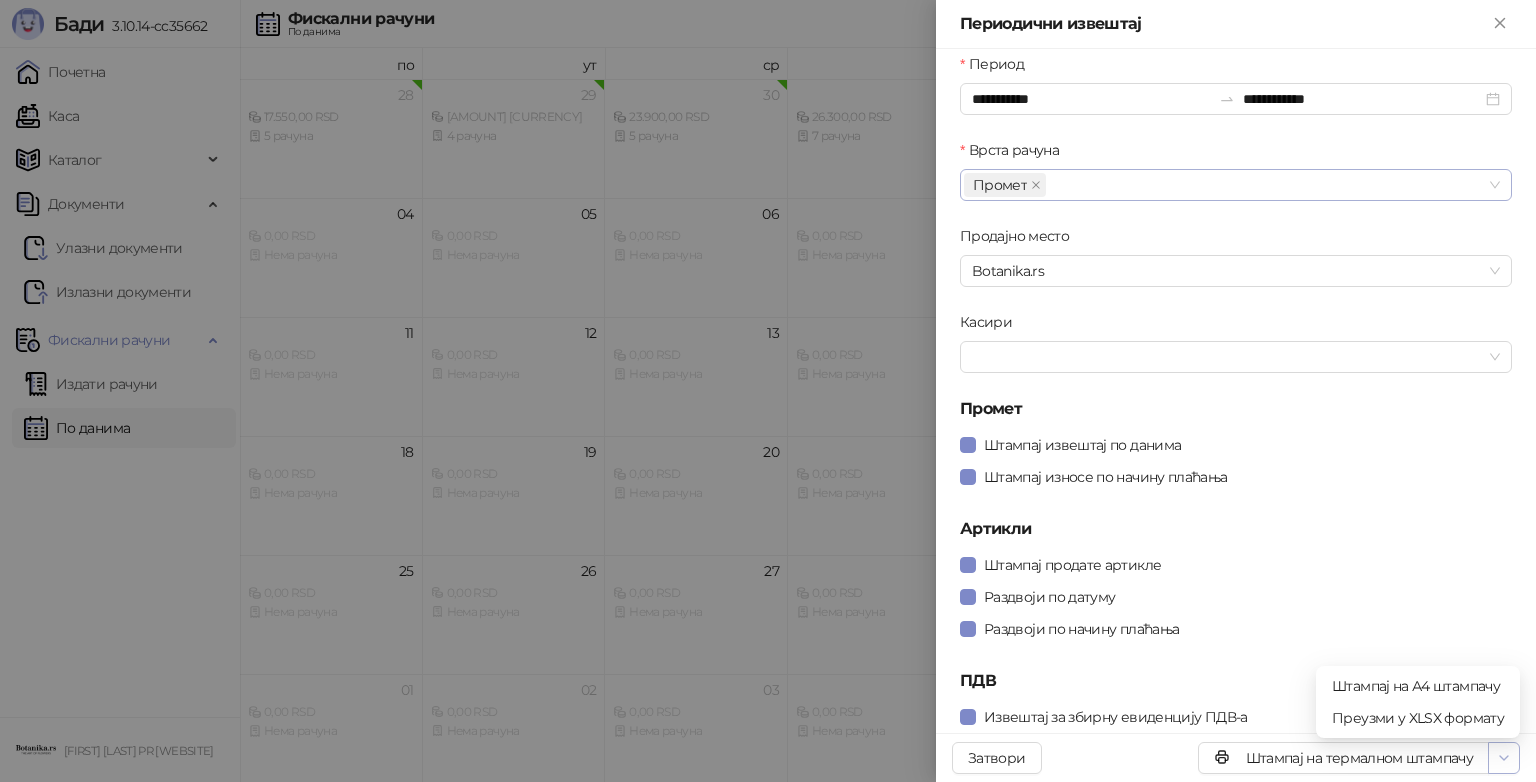 click 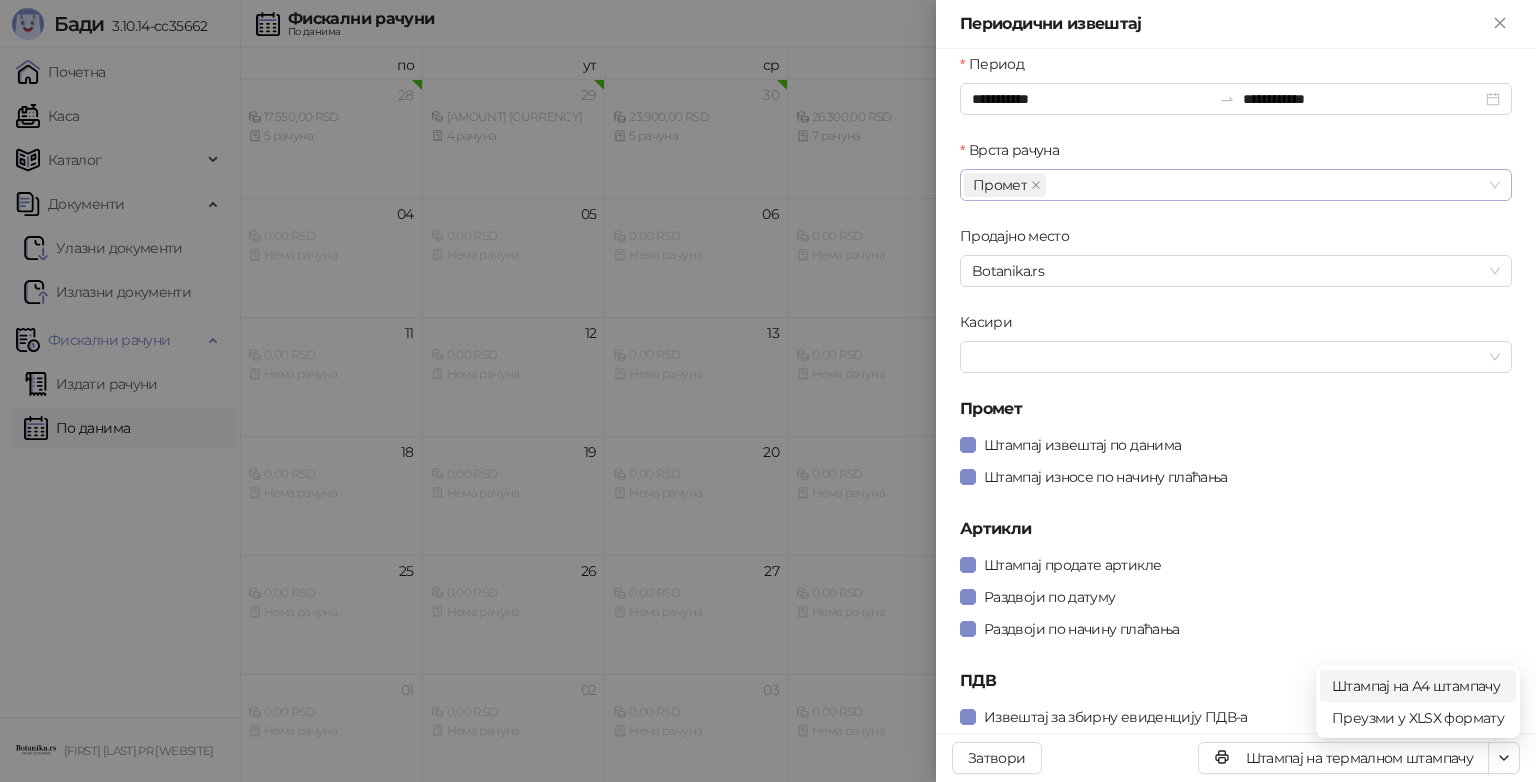 click on "Штампај на А4 штампачу" at bounding box center (1418, 686) 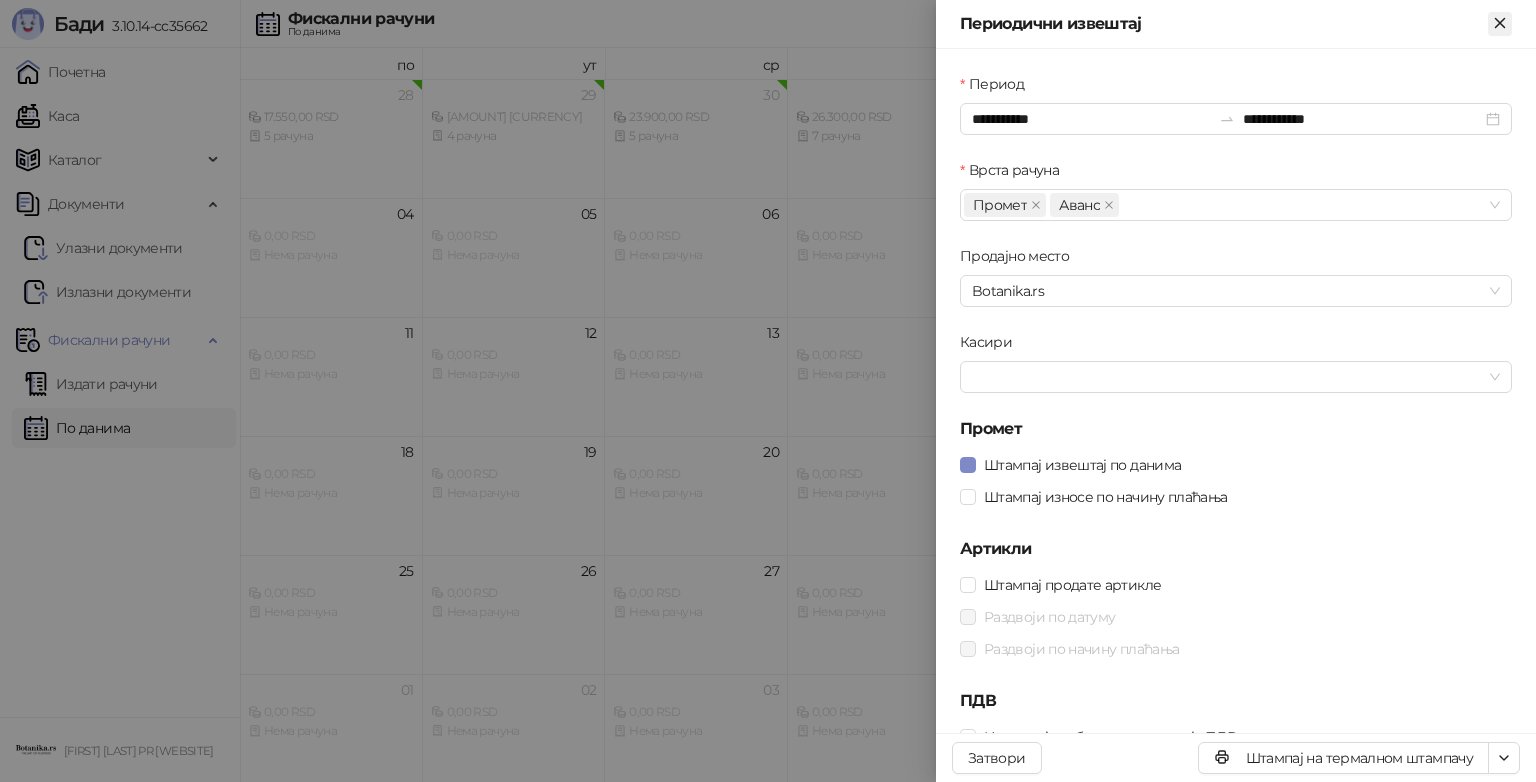 click 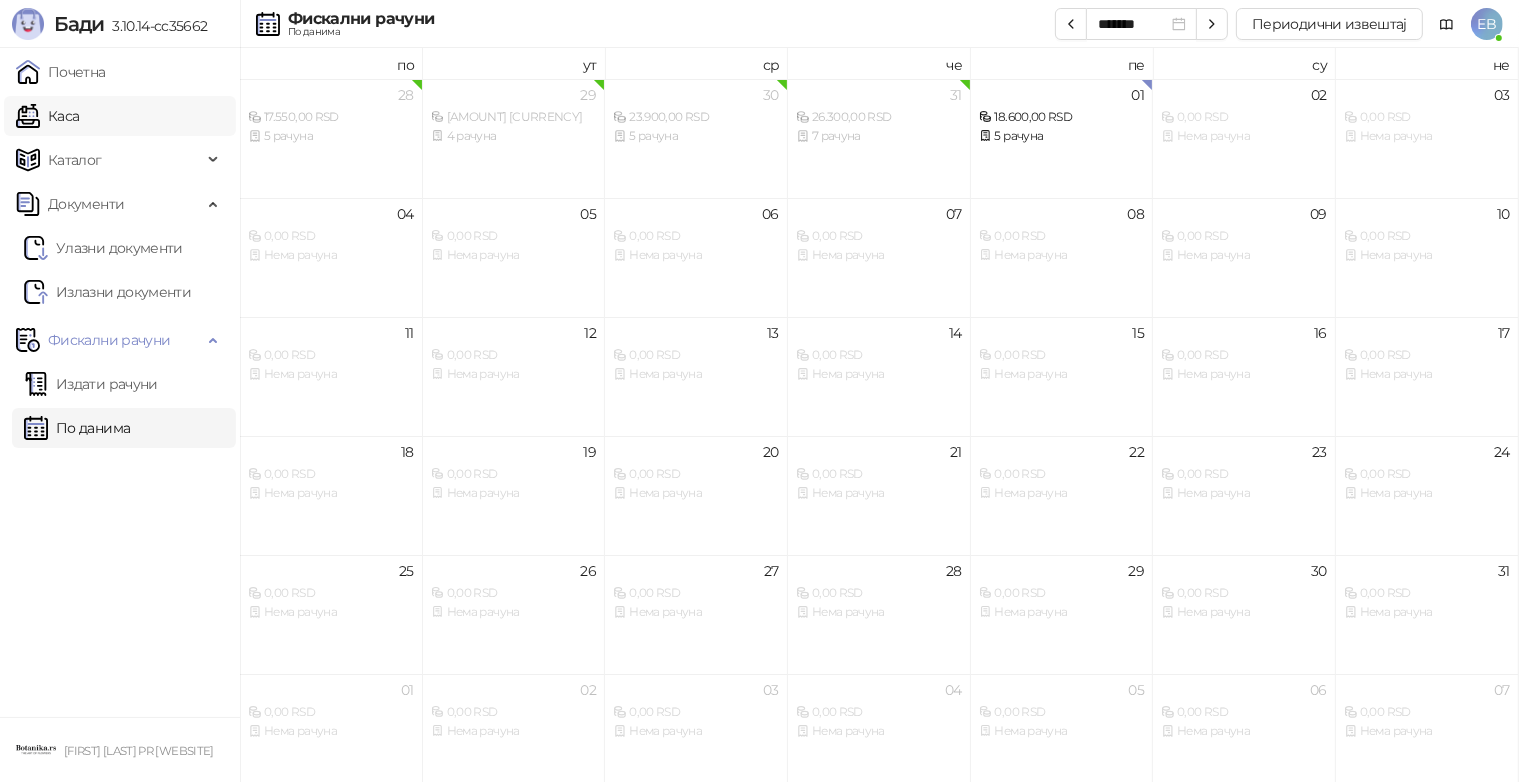 click on "Каса" at bounding box center (47, 116) 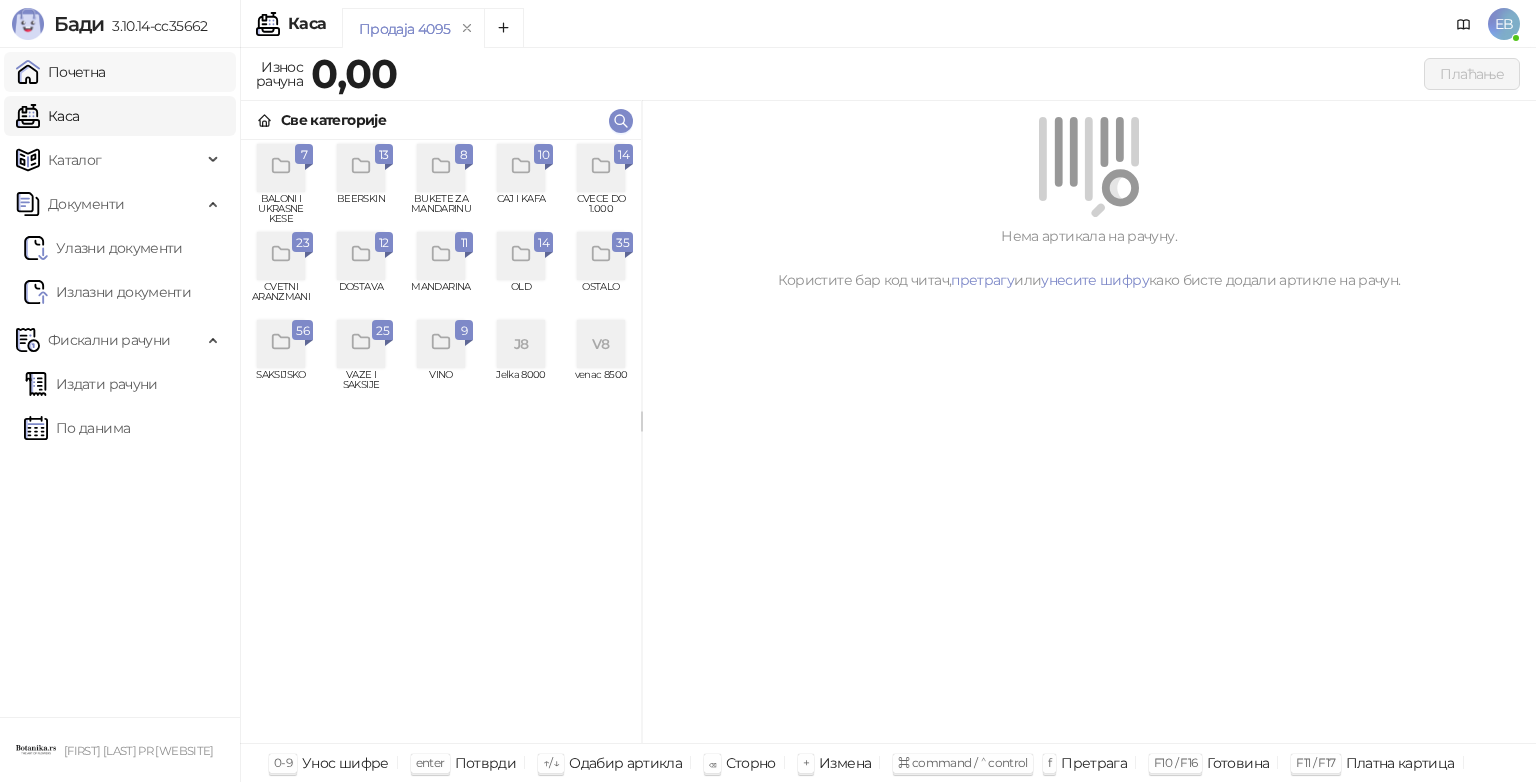click on "Почетна" at bounding box center (61, 72) 